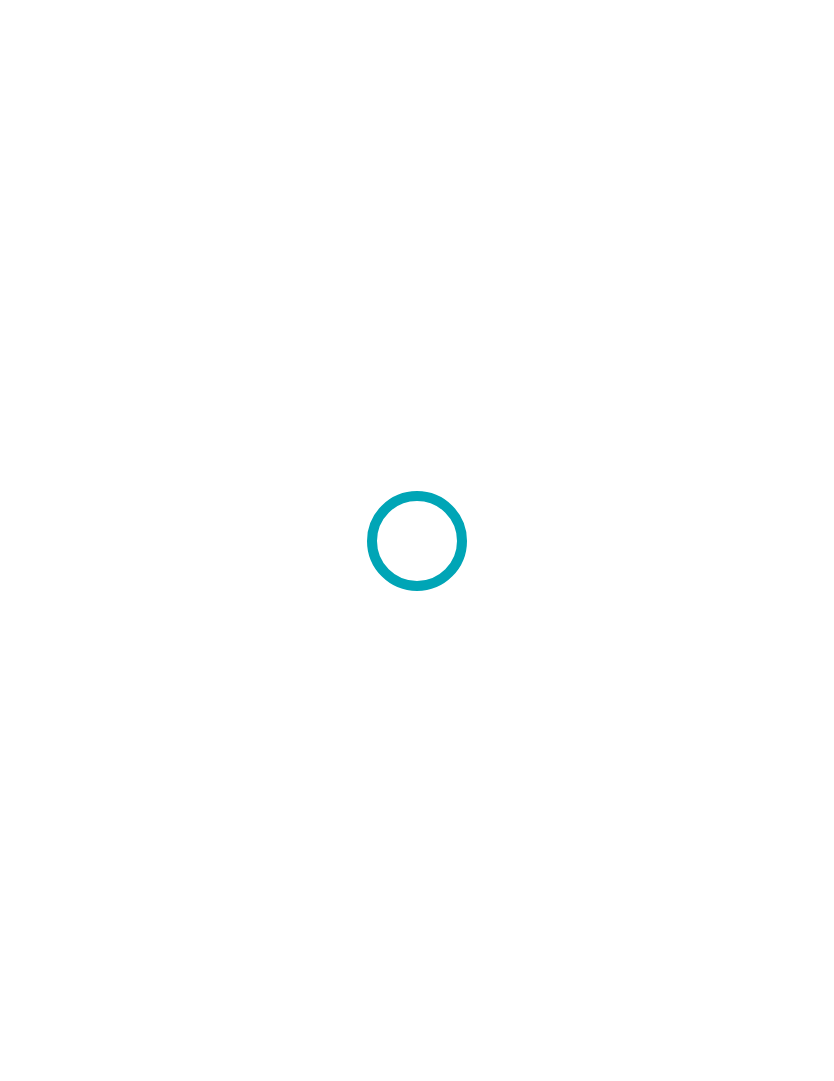 scroll, scrollTop: 0, scrollLeft: 0, axis: both 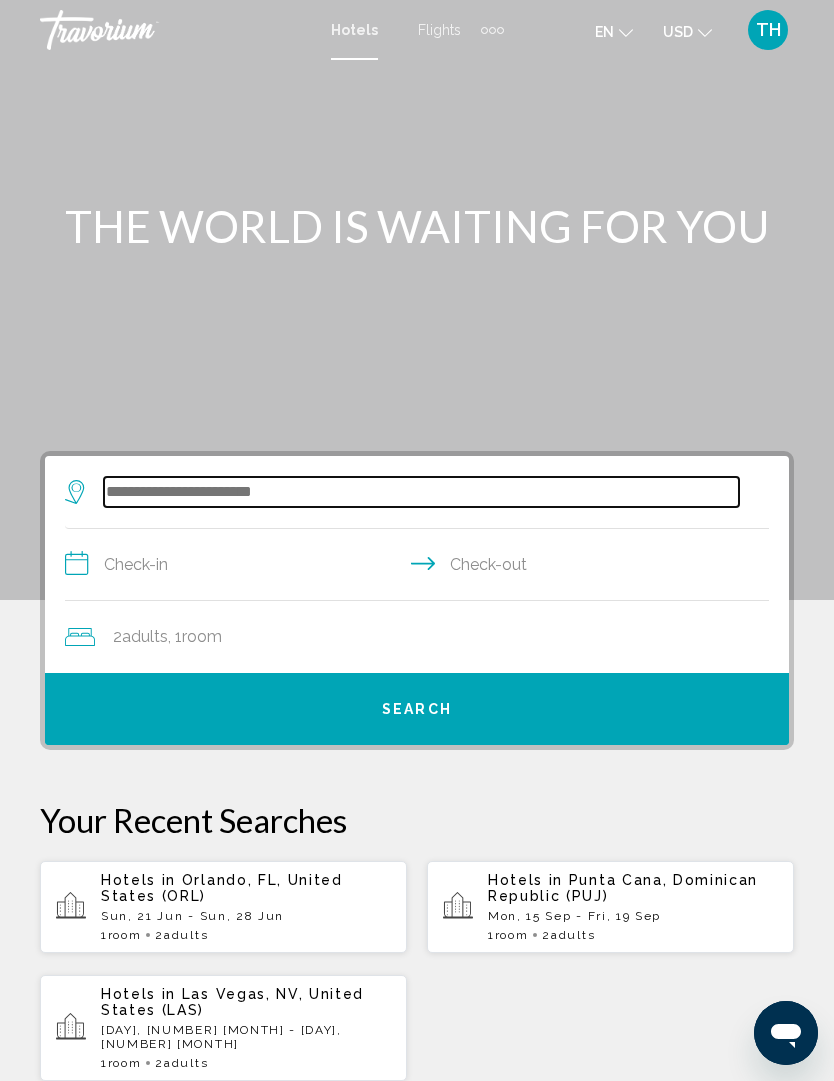 click at bounding box center (421, 492) 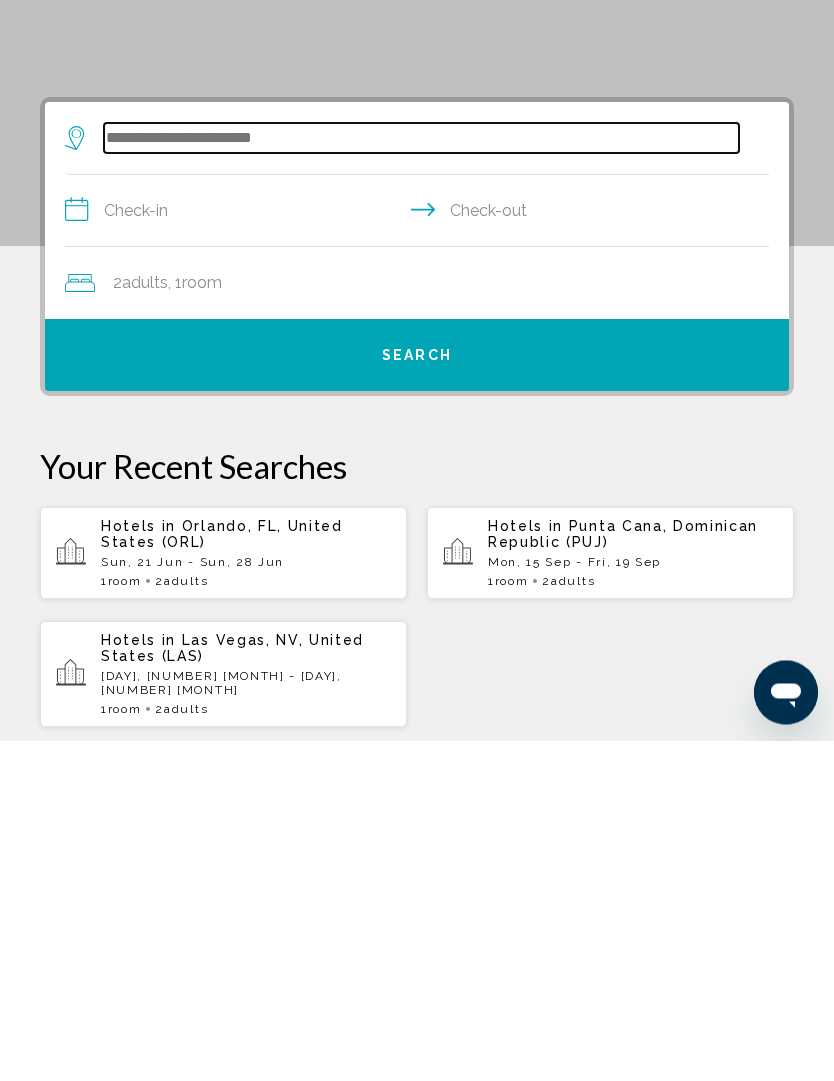 scroll, scrollTop: 45, scrollLeft: 0, axis: vertical 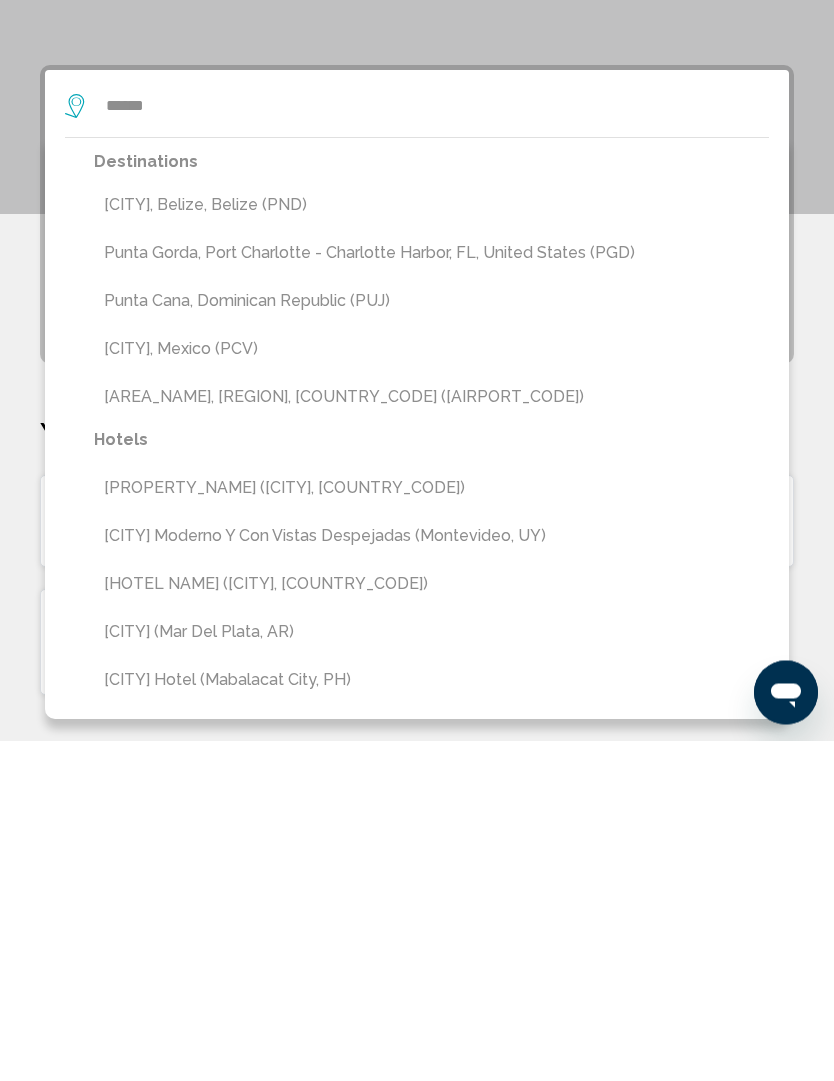click on "Punta Cana, Dominican Republic (PUJ)" at bounding box center (431, 642) 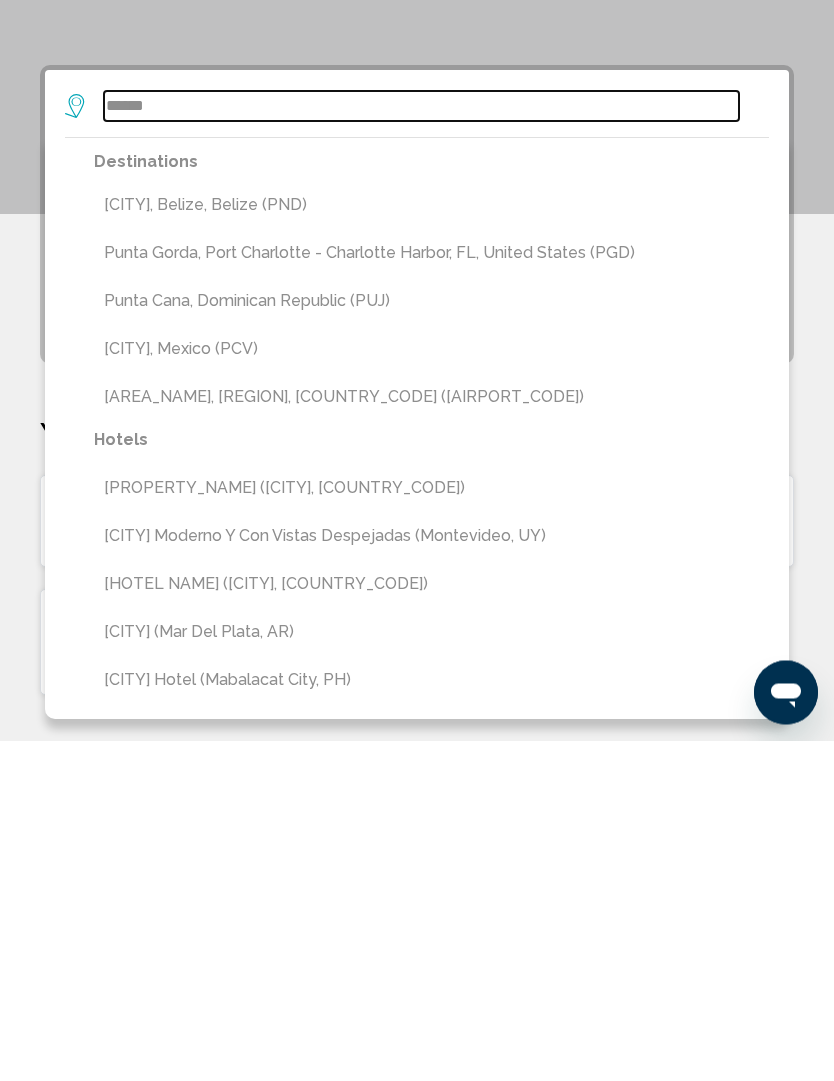 type on "**********" 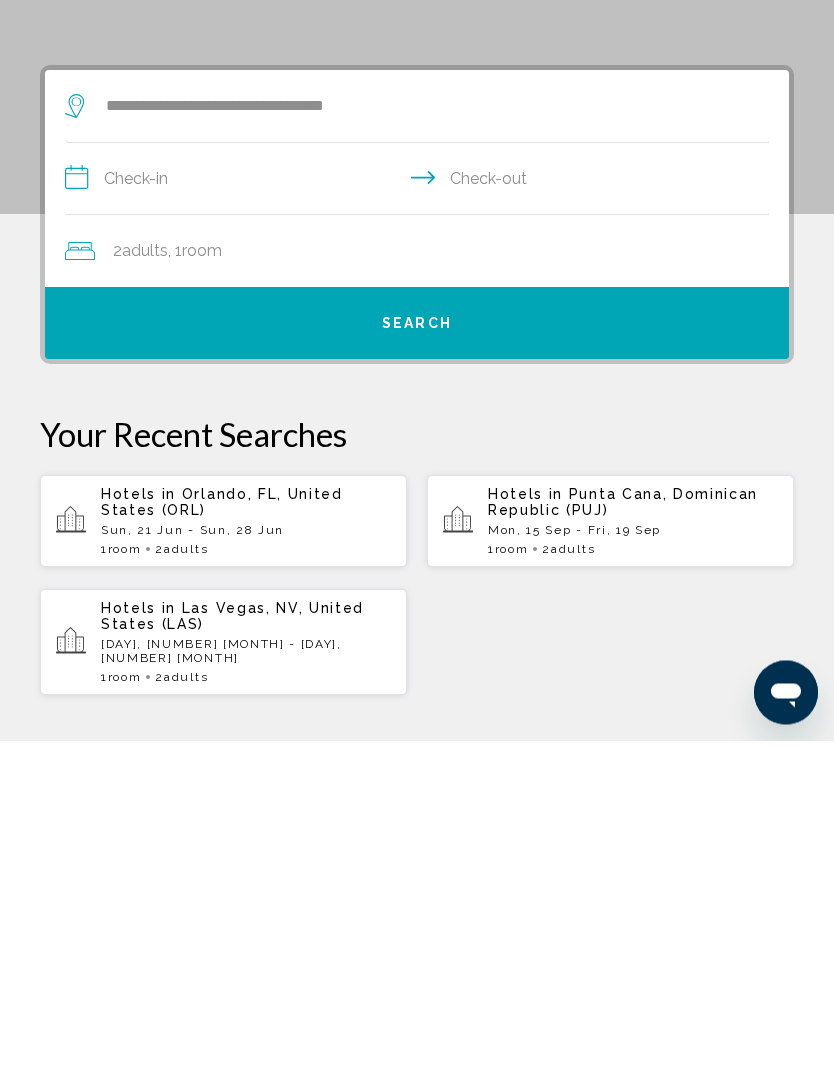 click on "**********" at bounding box center (421, 522) 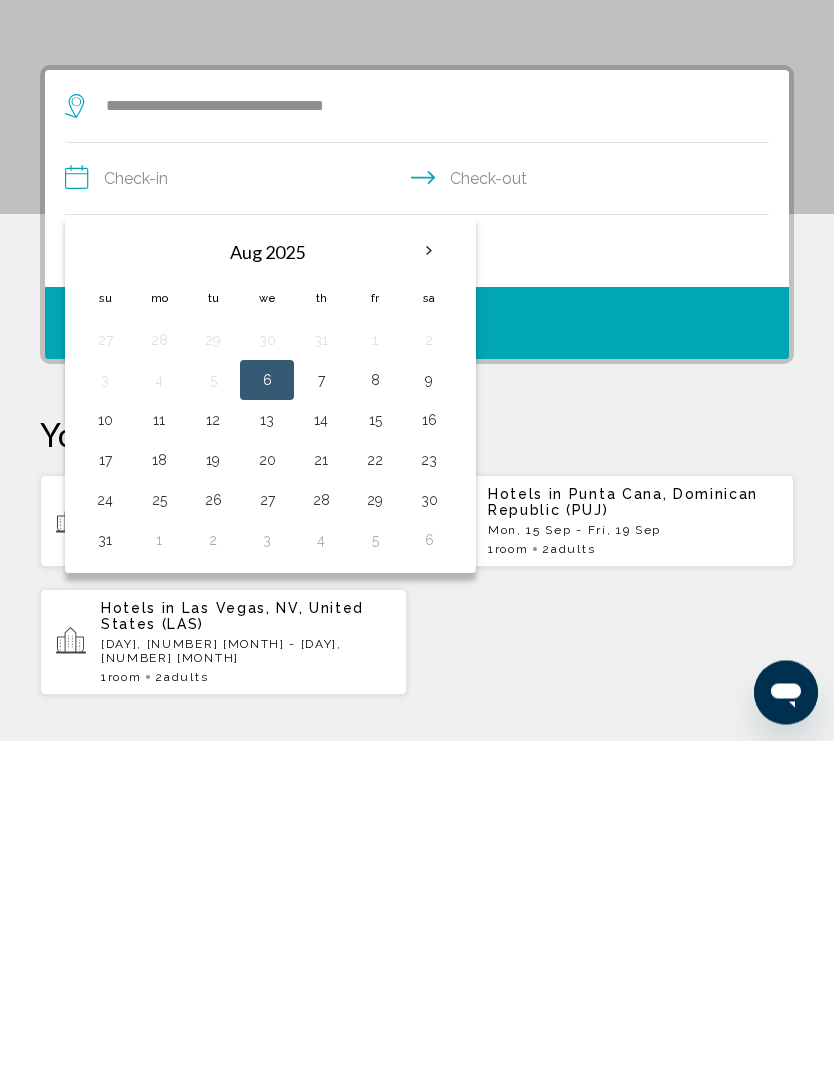 scroll, scrollTop: 386, scrollLeft: 0, axis: vertical 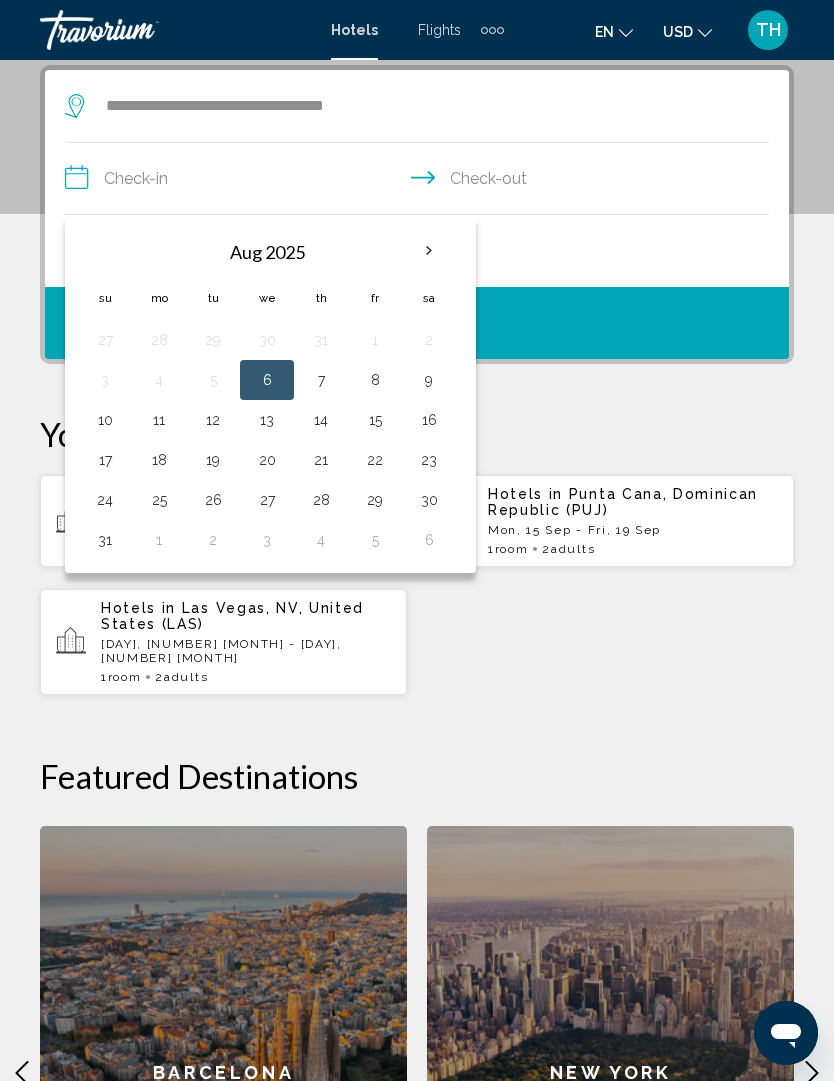 click at bounding box center (429, 251) 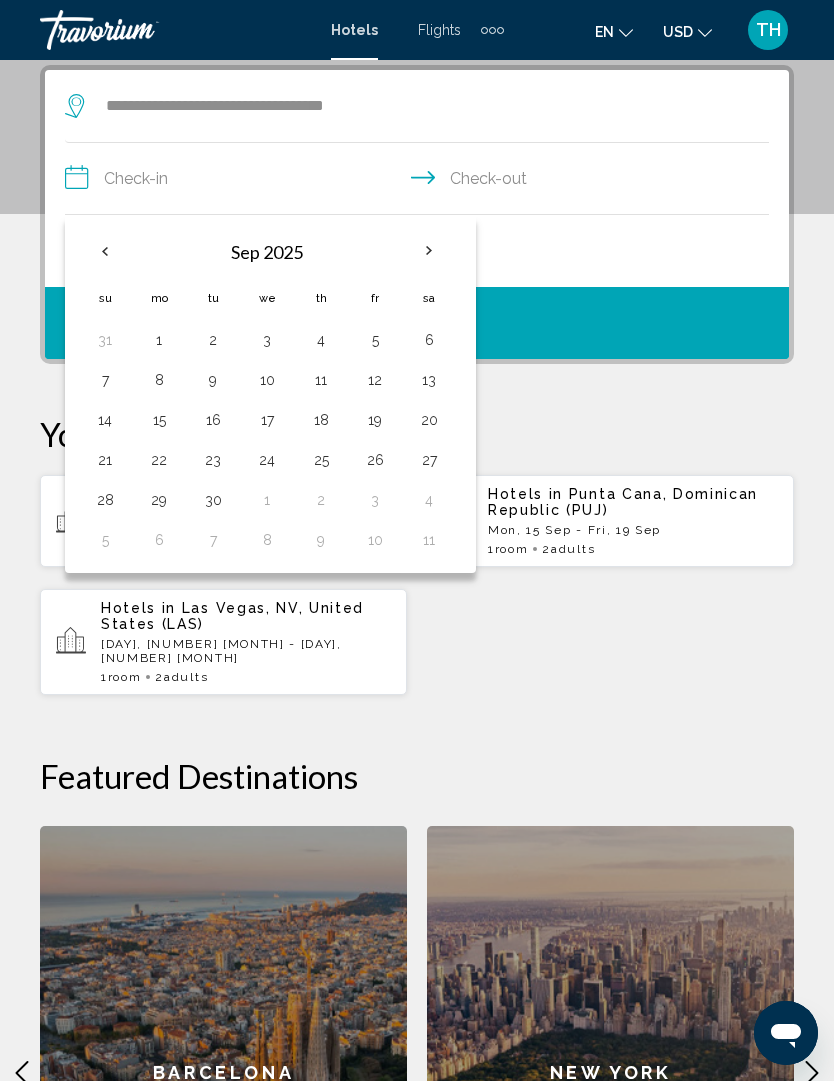 click on "17" at bounding box center [267, 420] 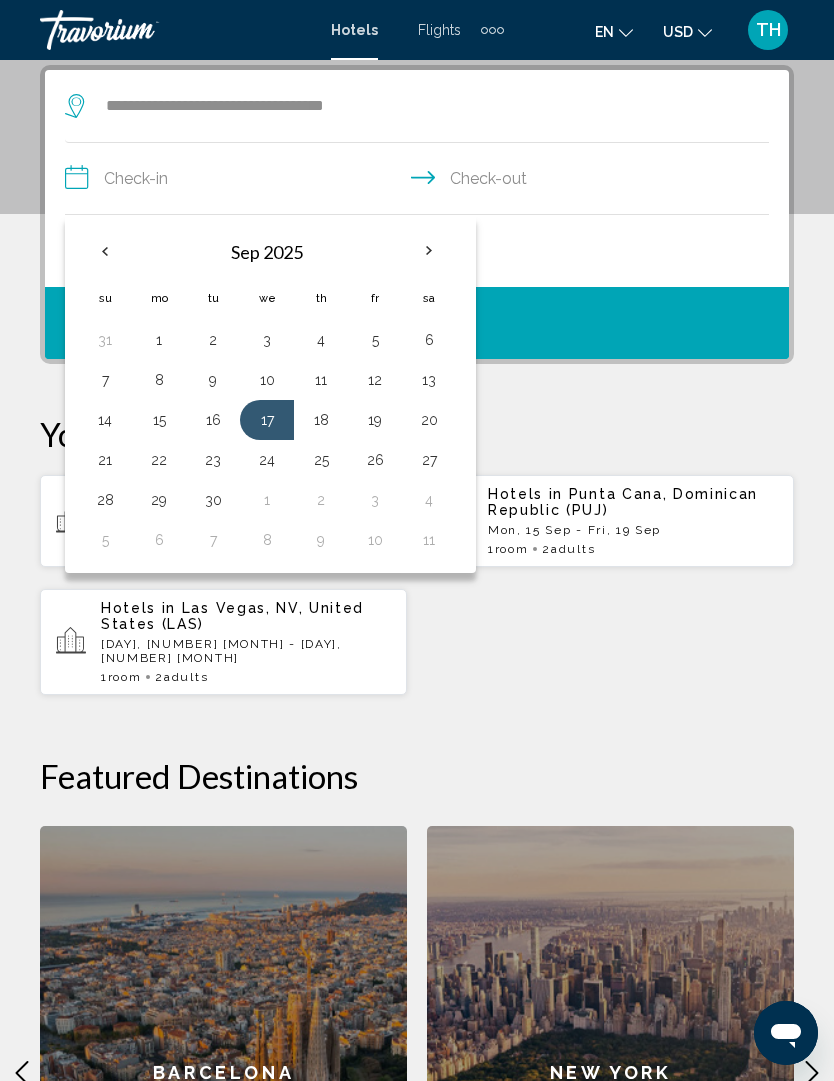 click on "21" at bounding box center (105, 460) 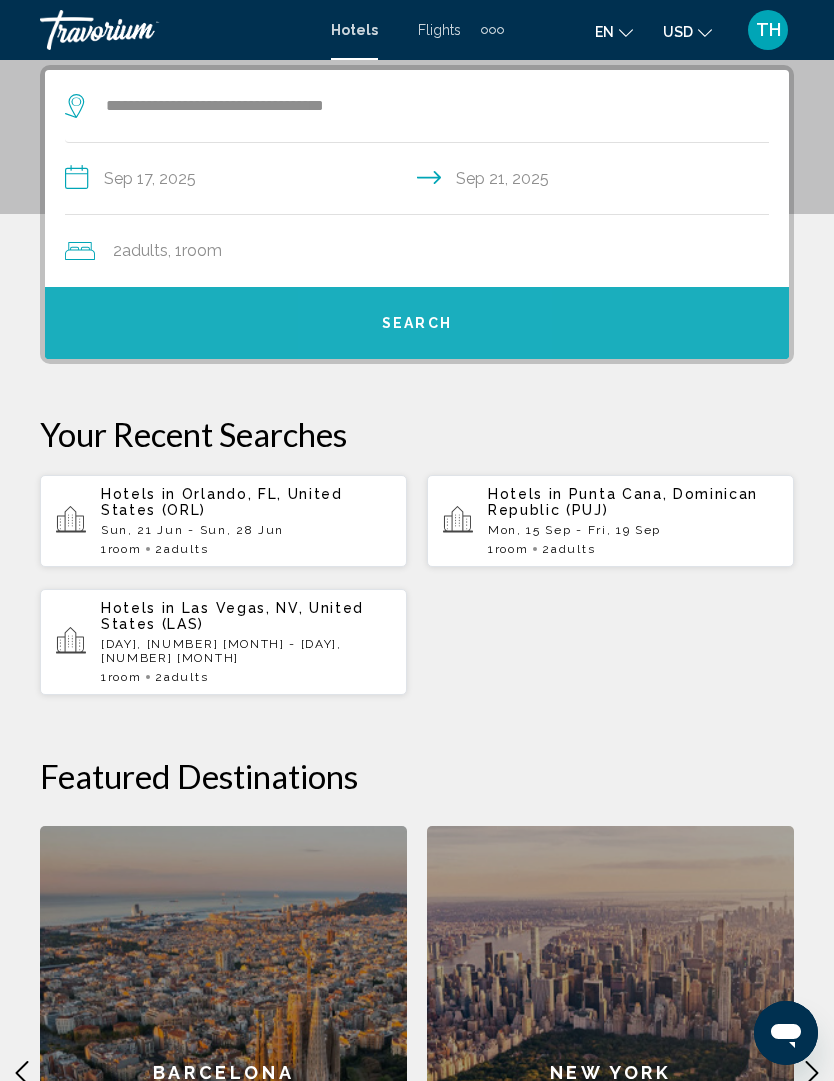 click on "Search" at bounding box center [417, 324] 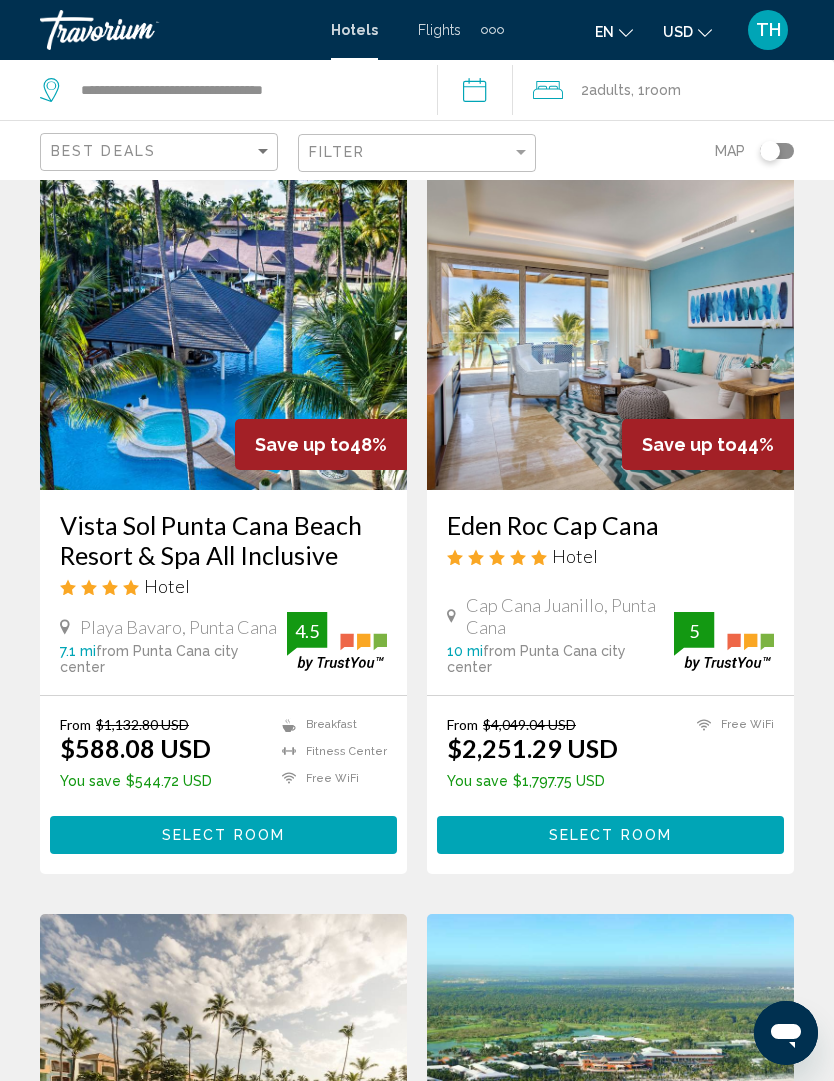 scroll, scrollTop: 0, scrollLeft: 0, axis: both 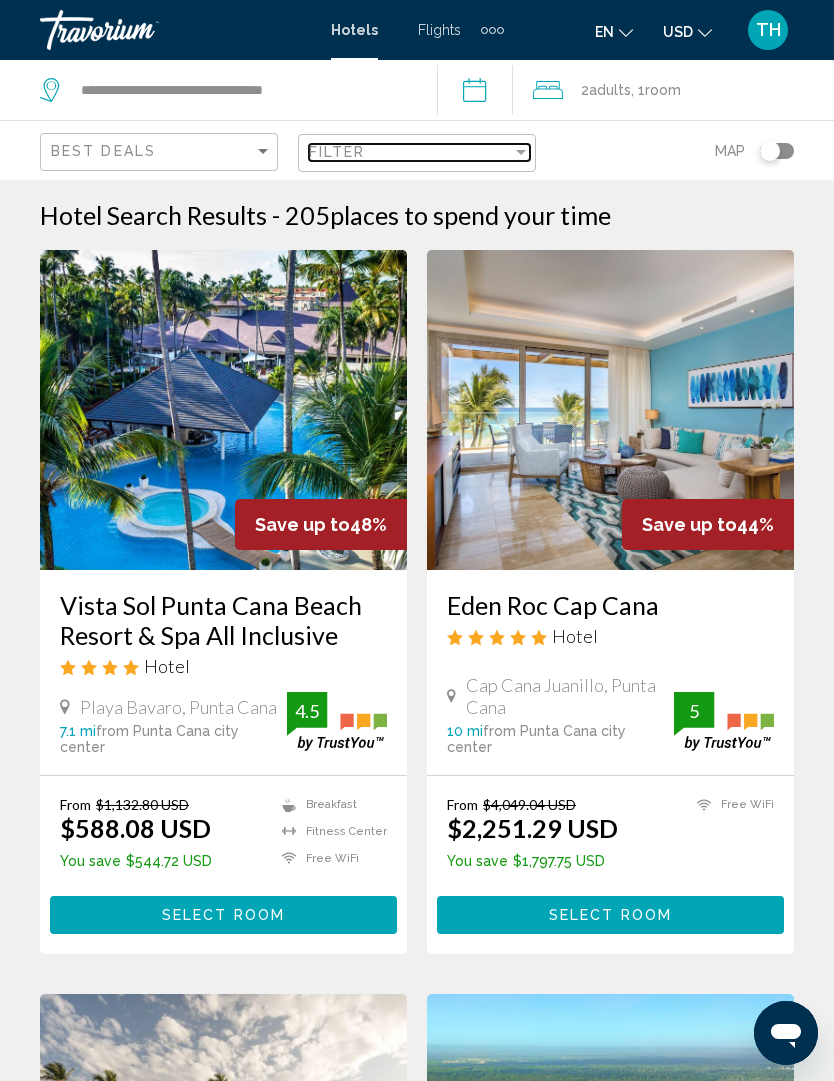 click at bounding box center [521, 152] 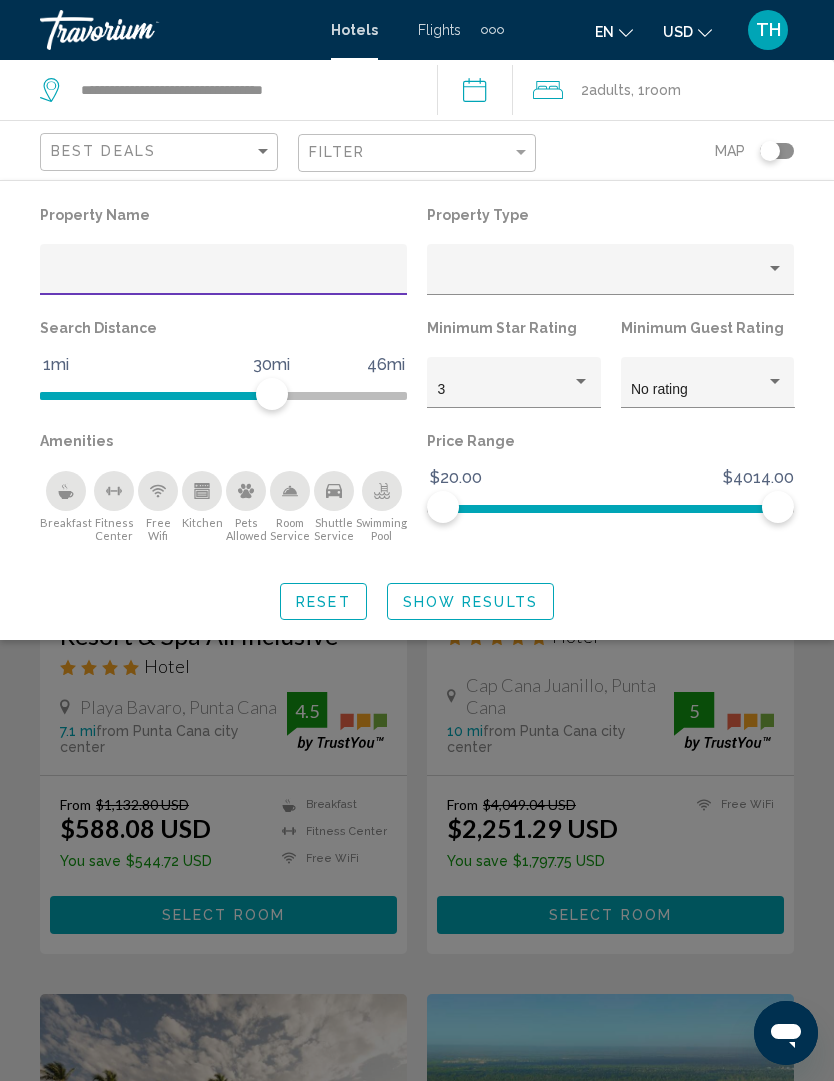 click 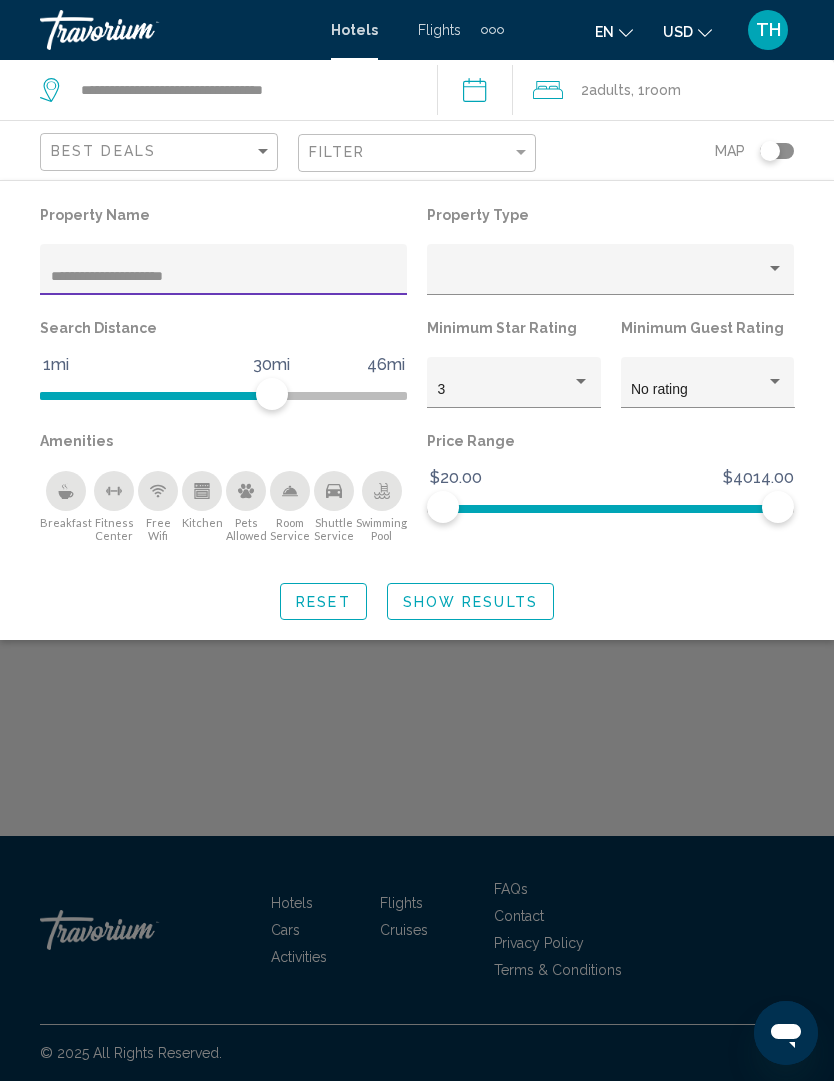 type on "**********" 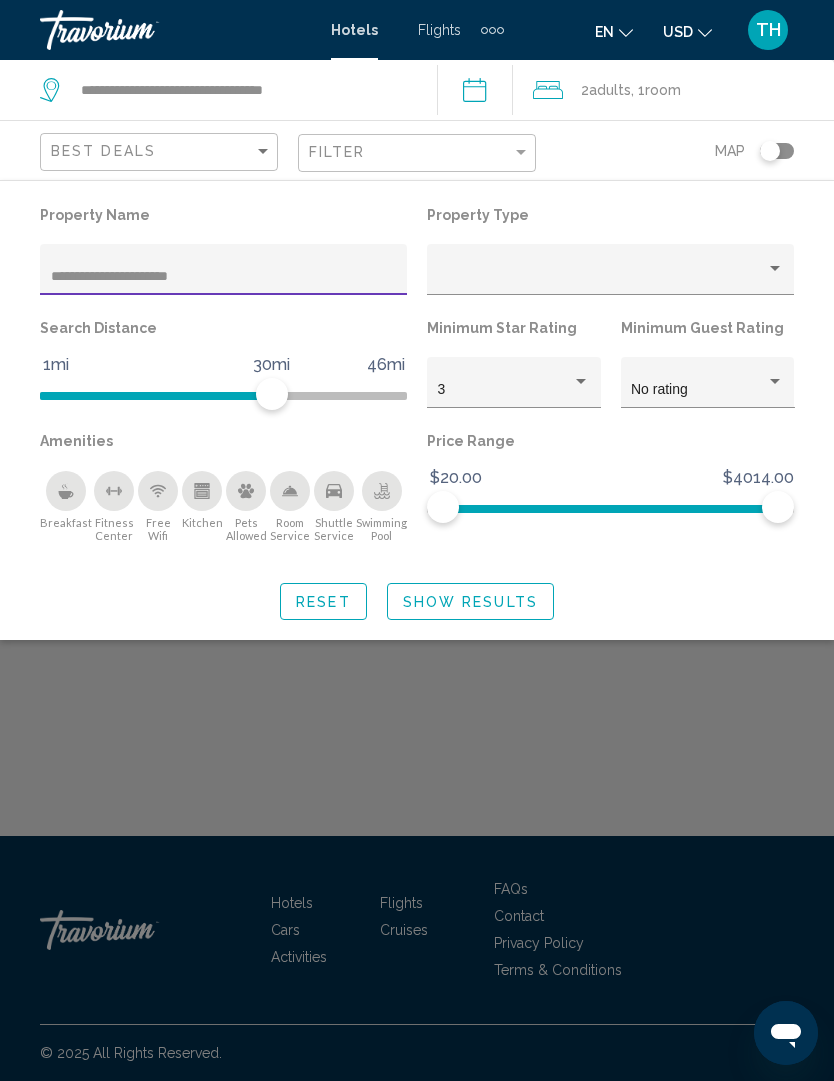 click on "Show Results" 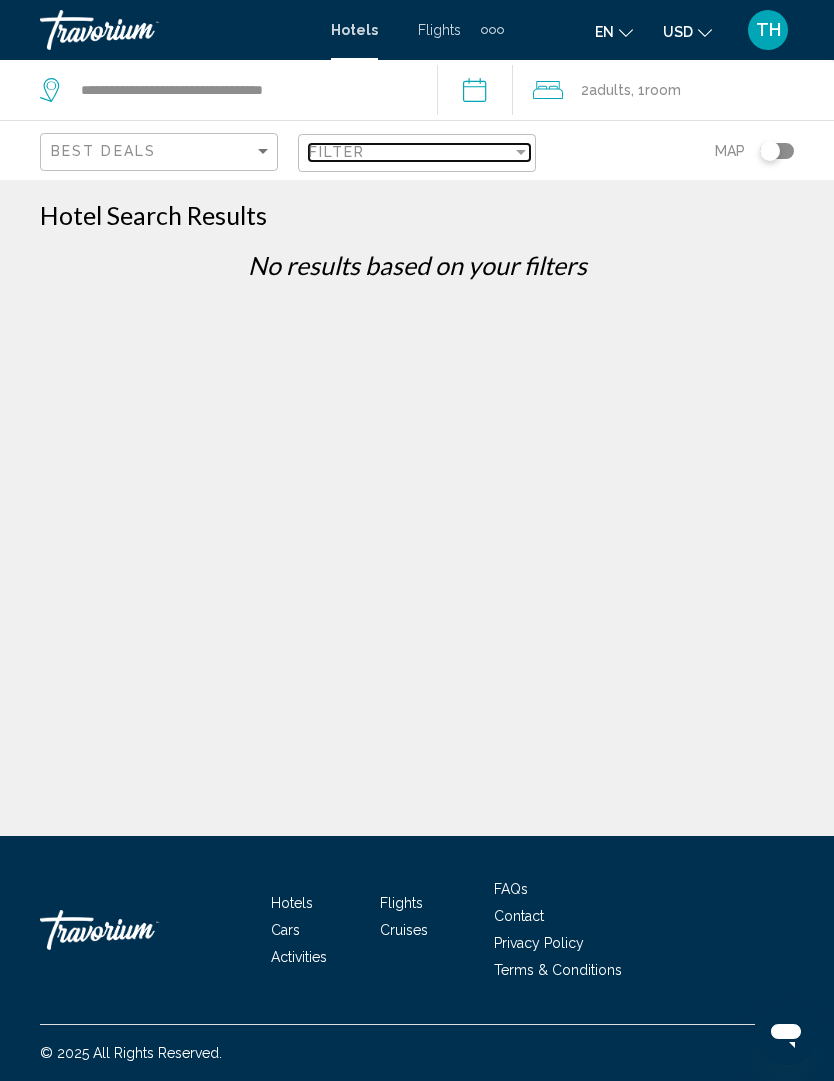 click on "Filter" at bounding box center [410, 152] 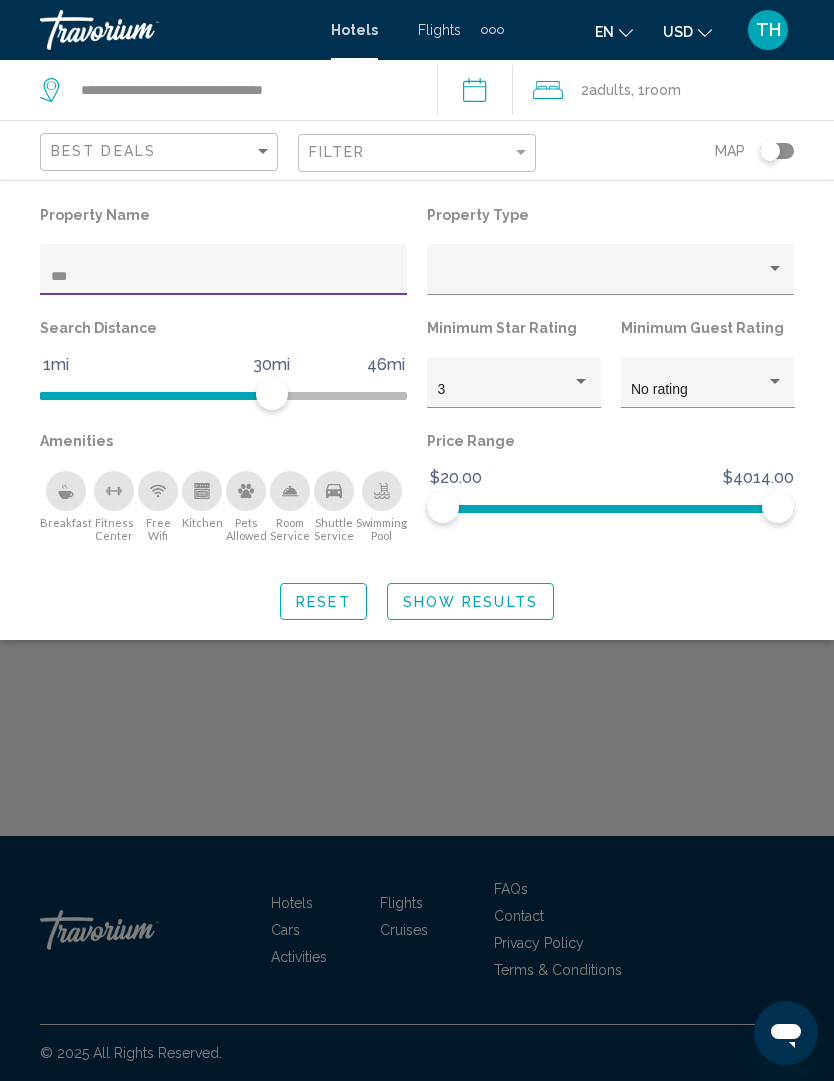 type on "**" 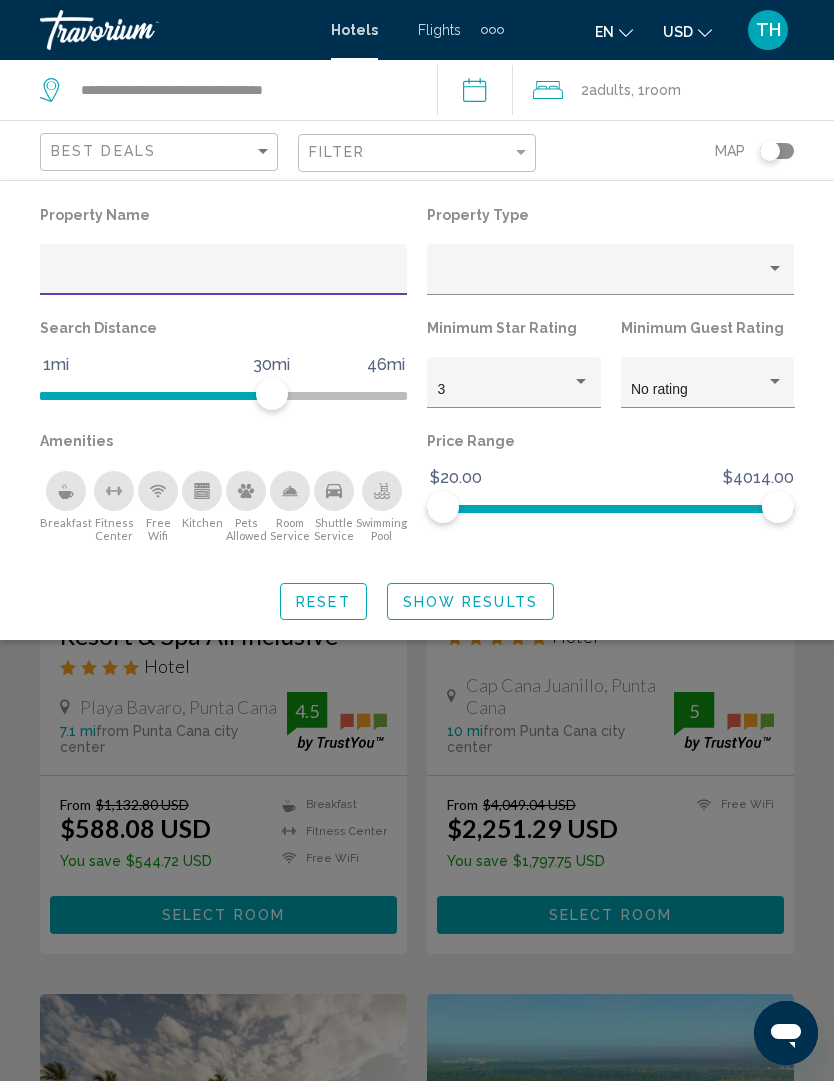 click at bounding box center [224, 277] 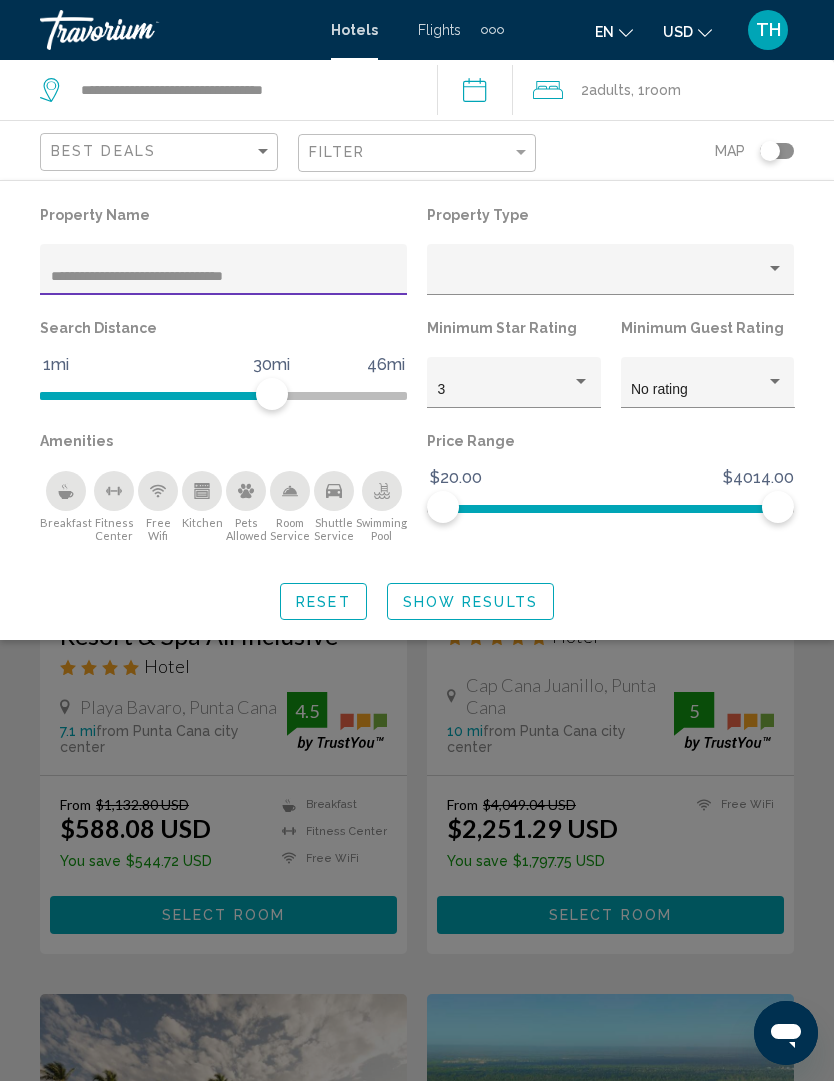 click on "Show Results" 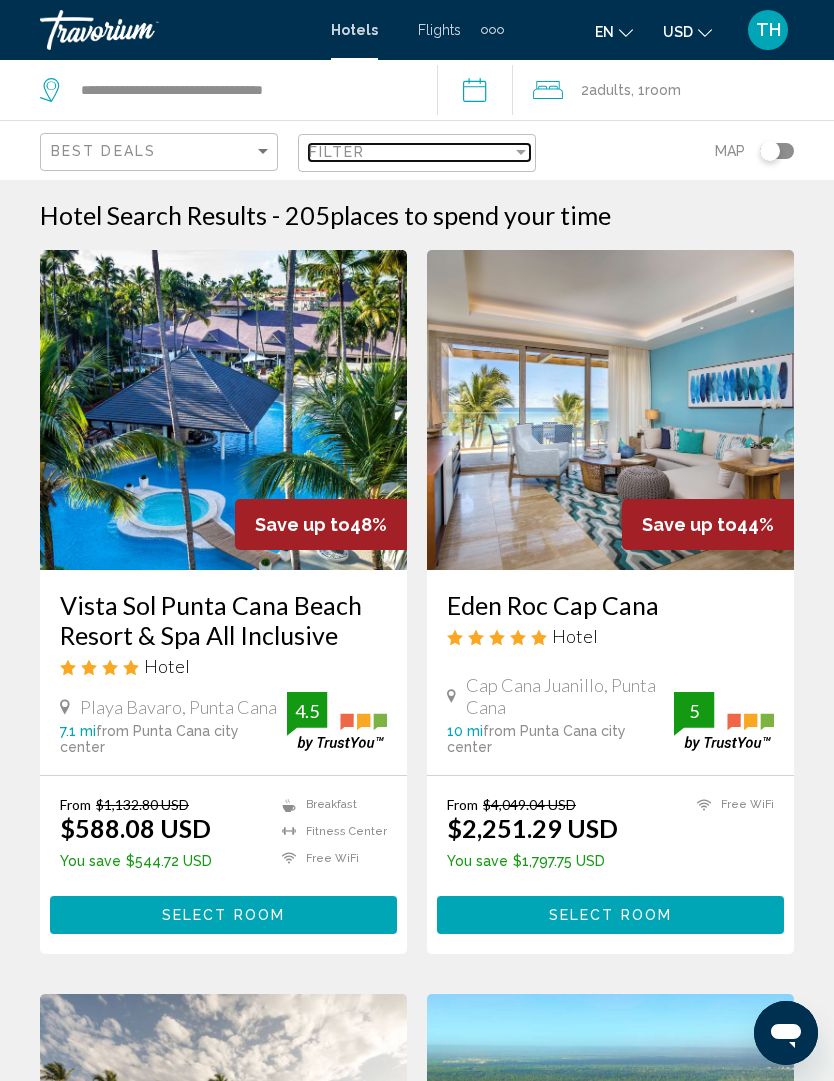 click at bounding box center (521, 152) 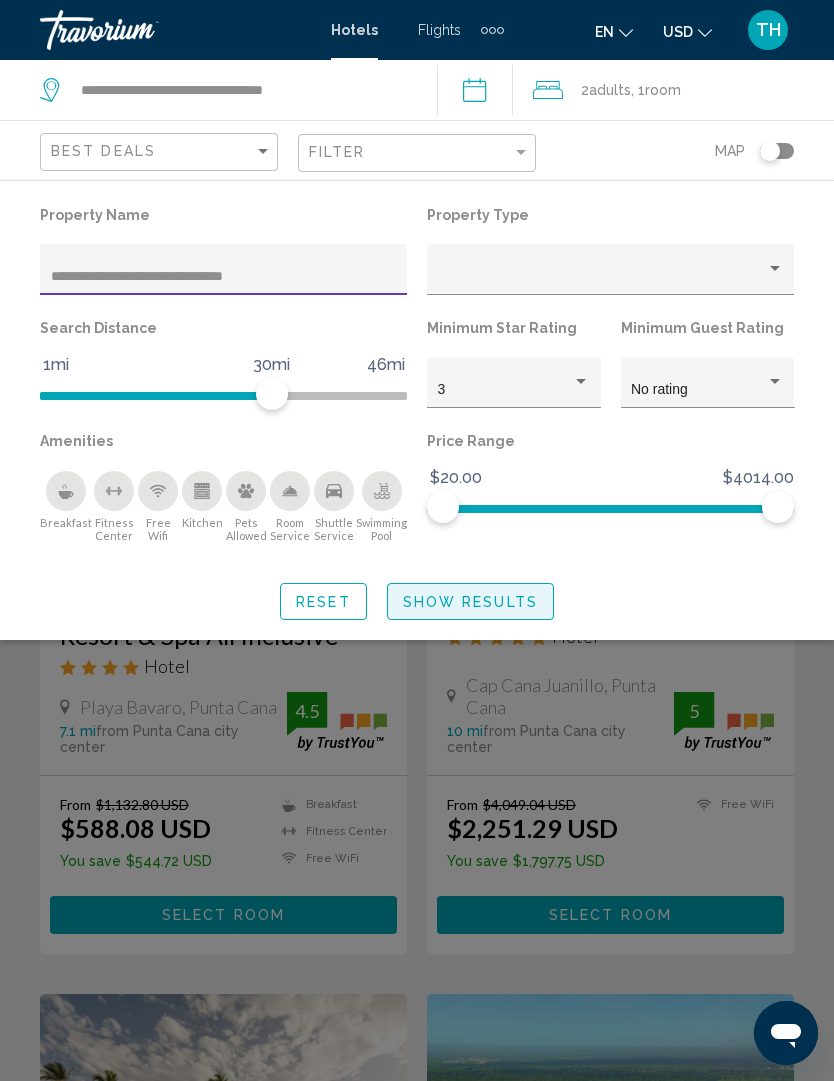 click on "Show Results" 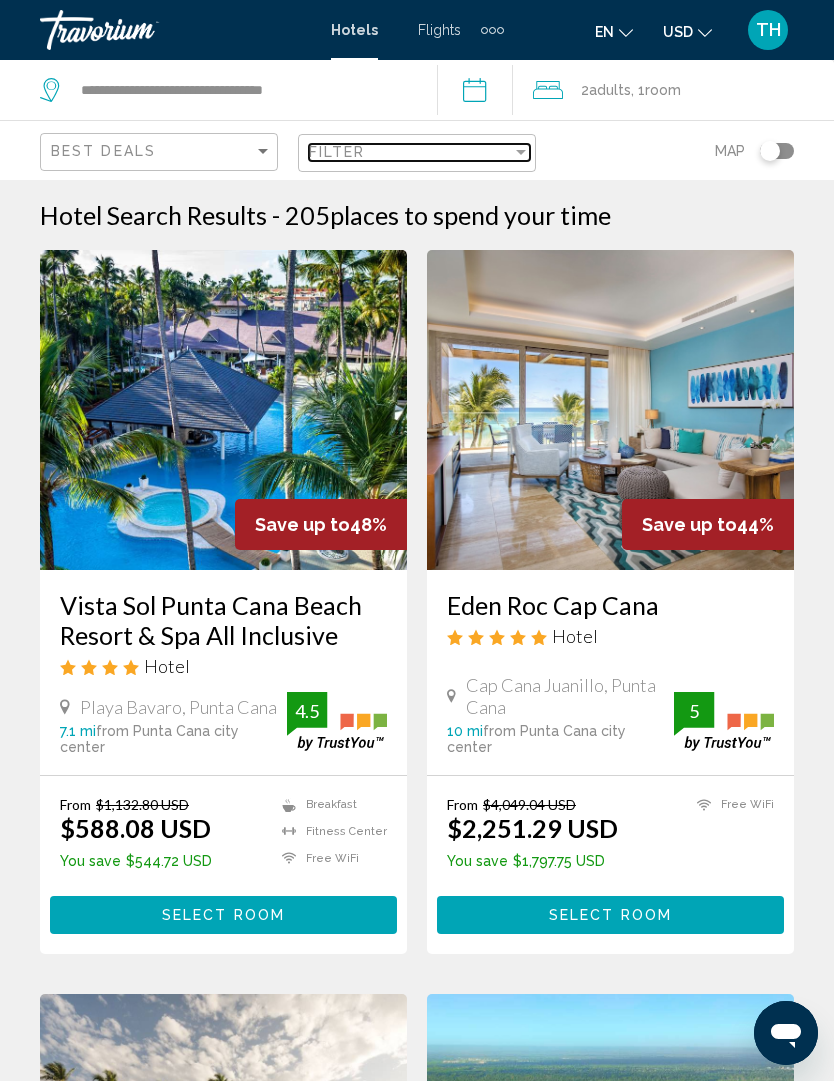 click at bounding box center [521, 152] 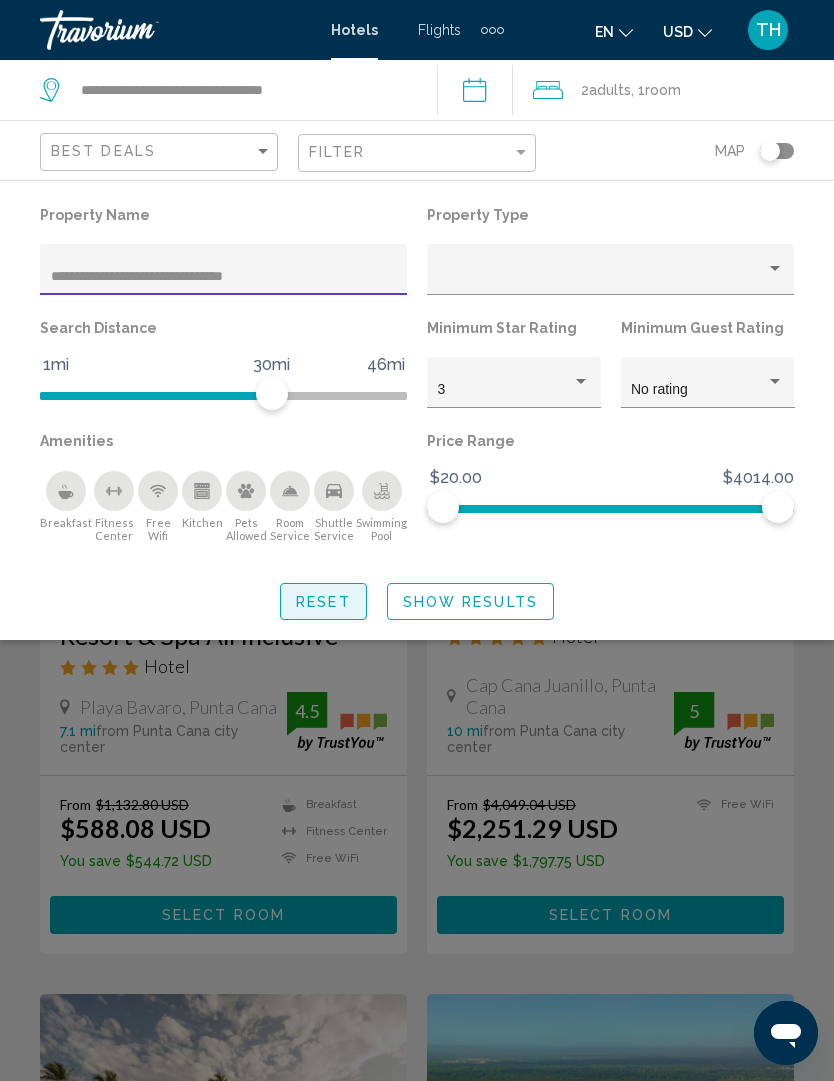 click on "Reset" 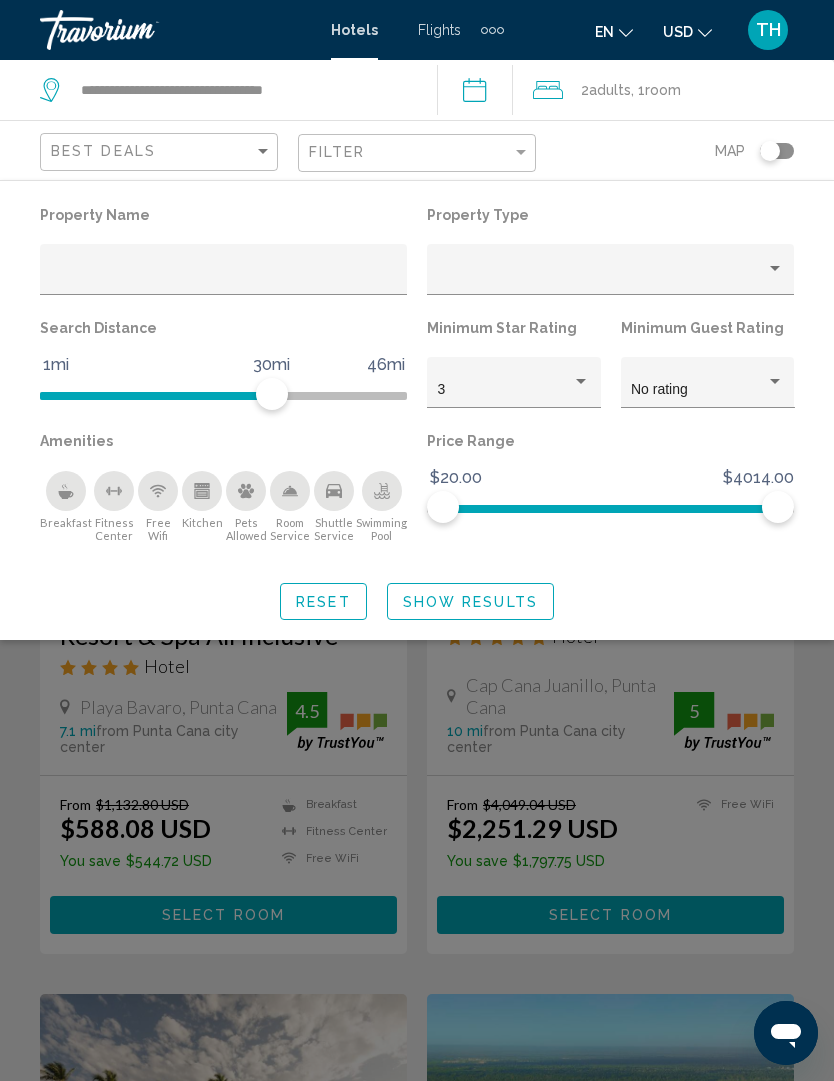 click at bounding box center [224, 277] 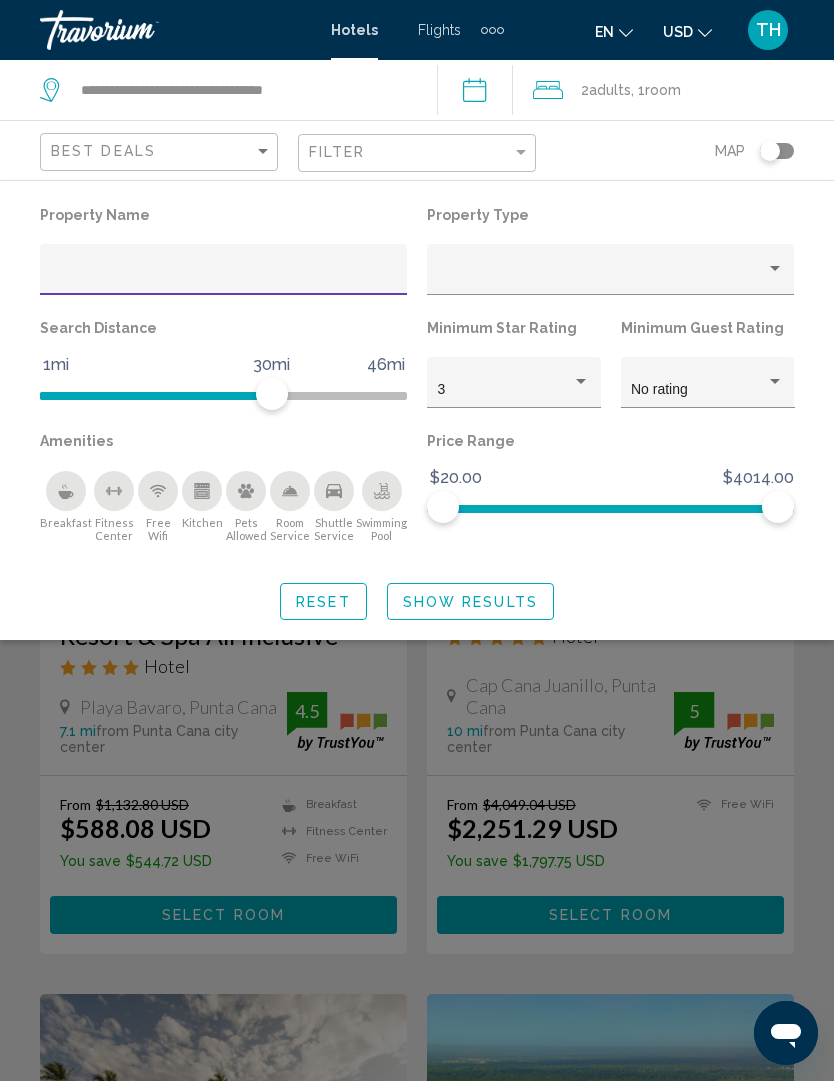 click at bounding box center (224, 277) 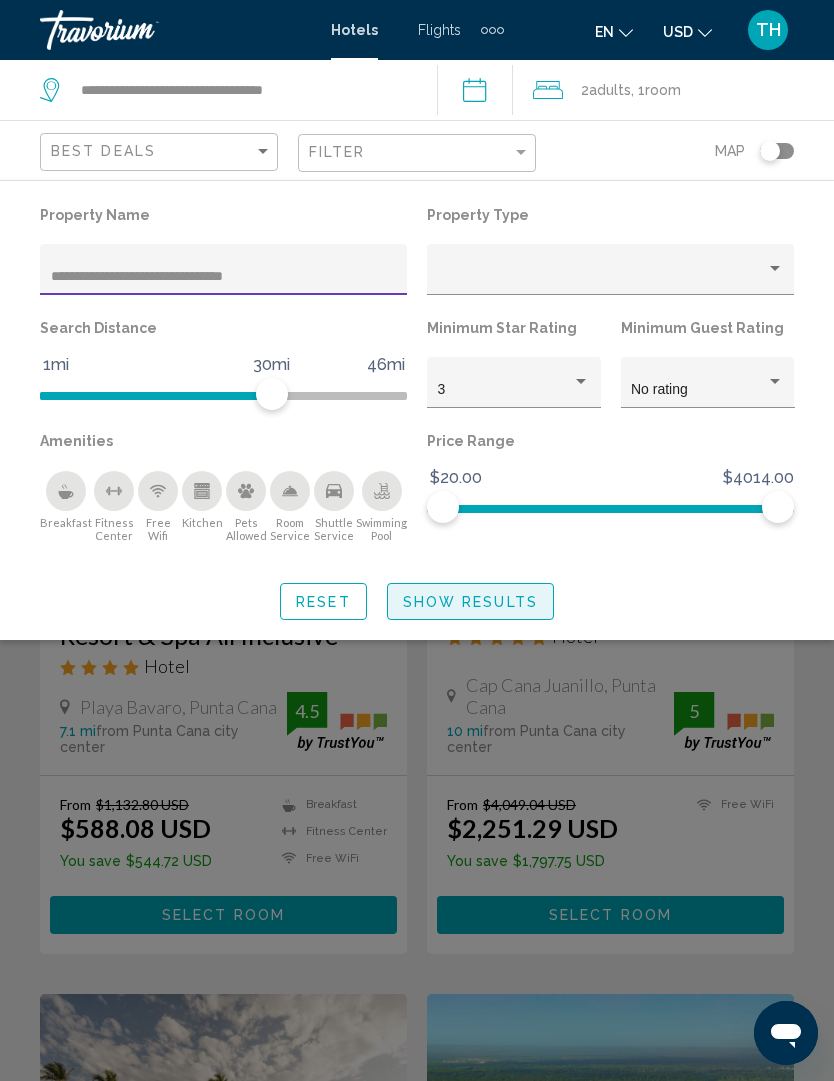 click on "Show Results" 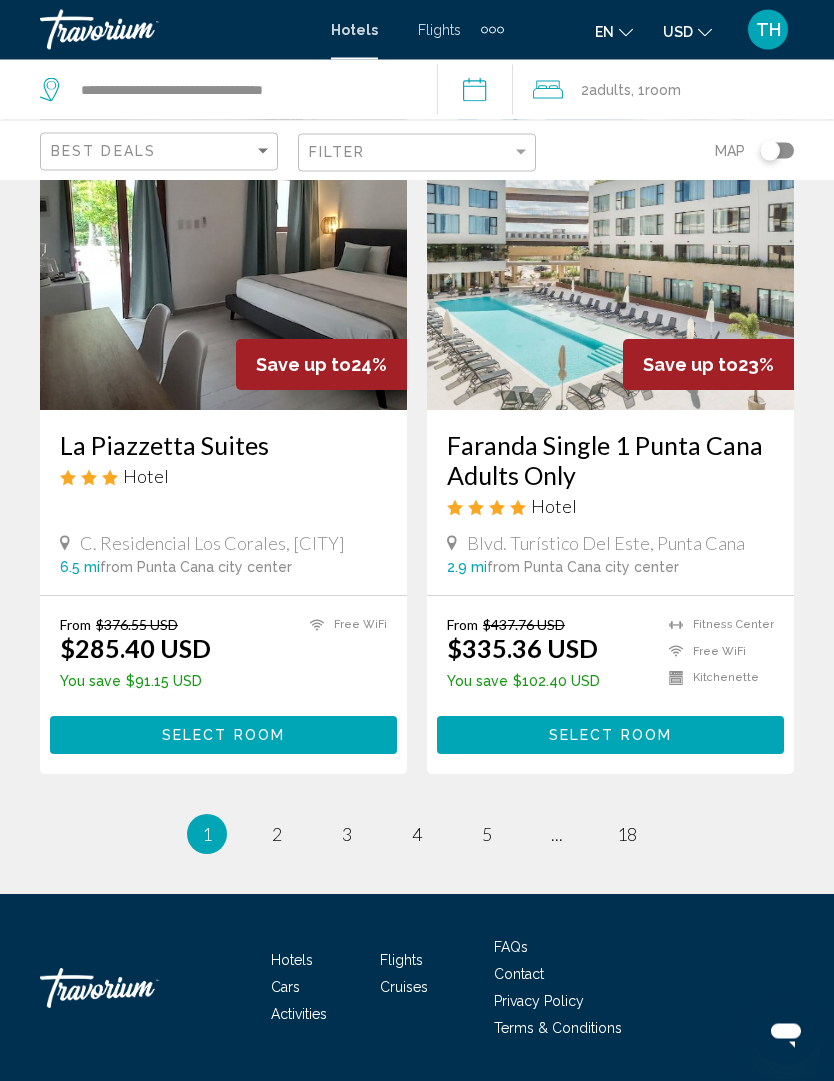 scroll, scrollTop: 3990, scrollLeft: 0, axis: vertical 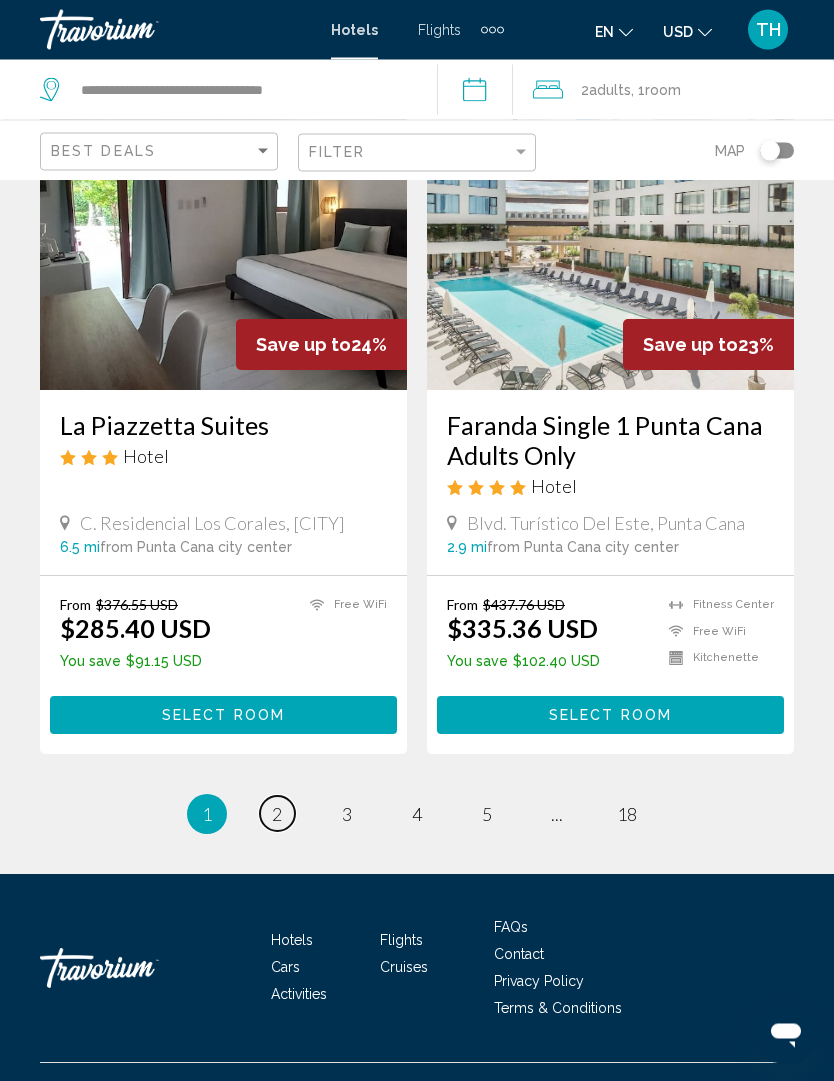 click on "2" at bounding box center [277, 815] 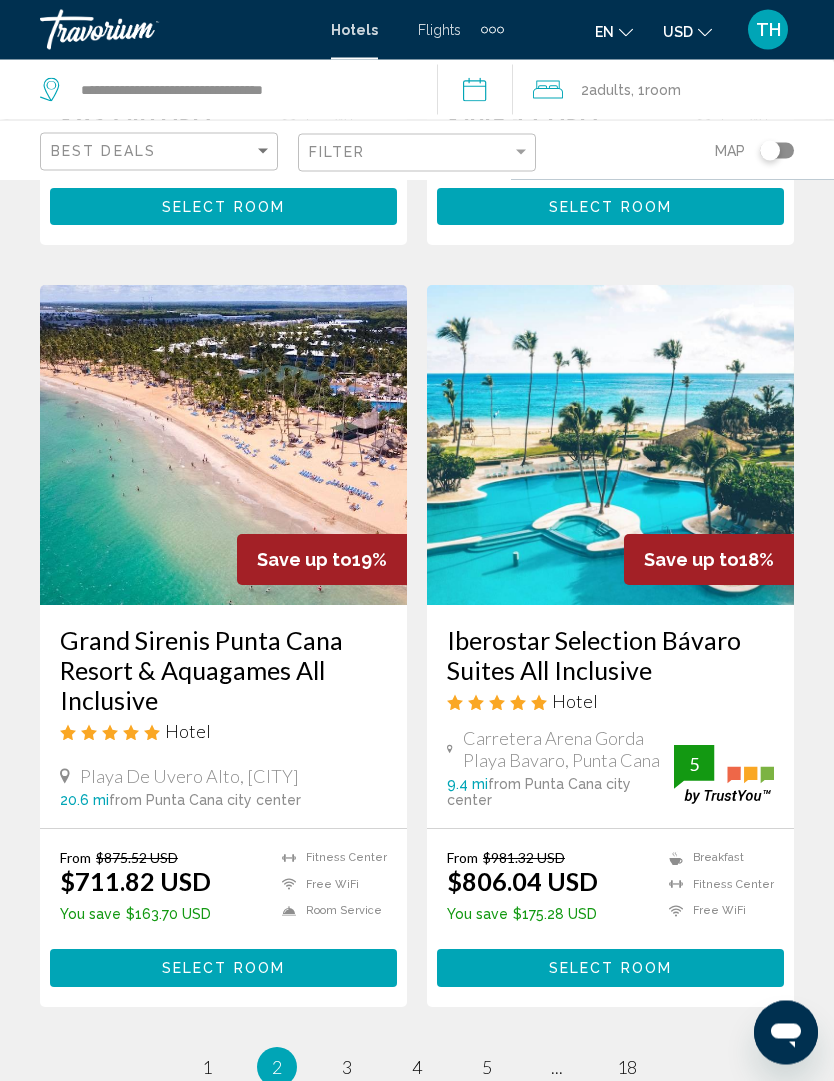 scroll, scrollTop: 3996, scrollLeft: 0, axis: vertical 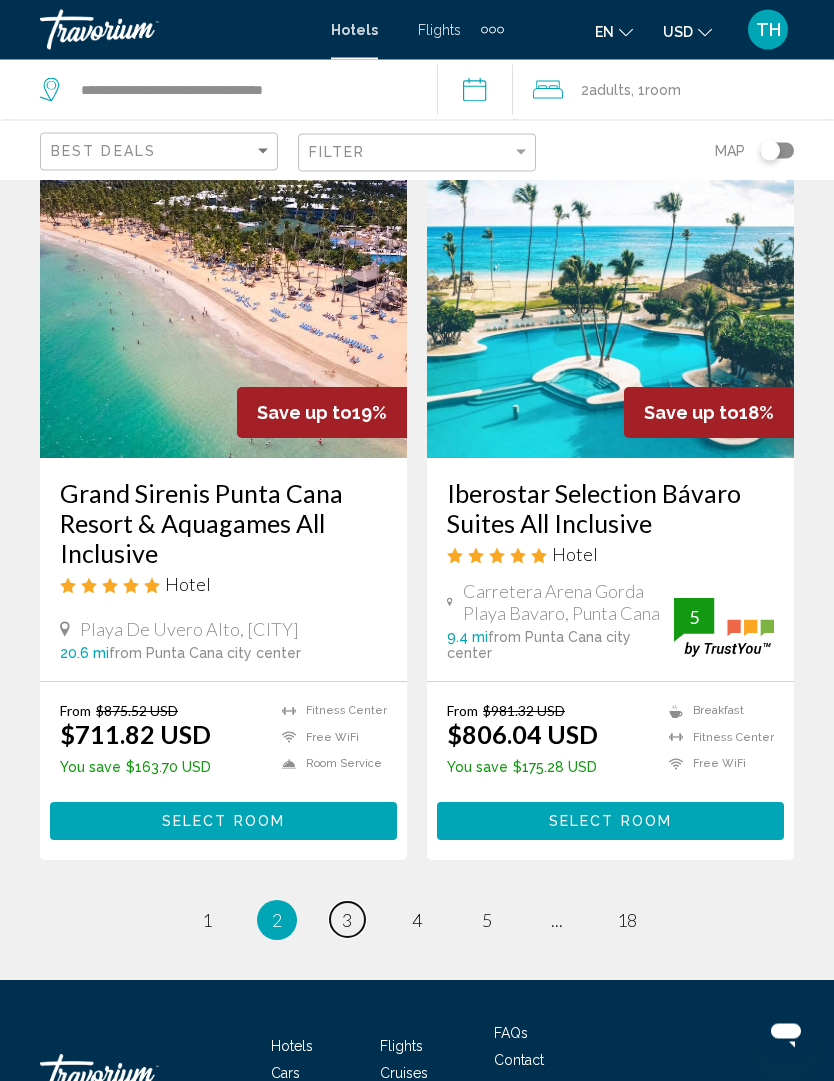 click on "page  3" at bounding box center (347, 920) 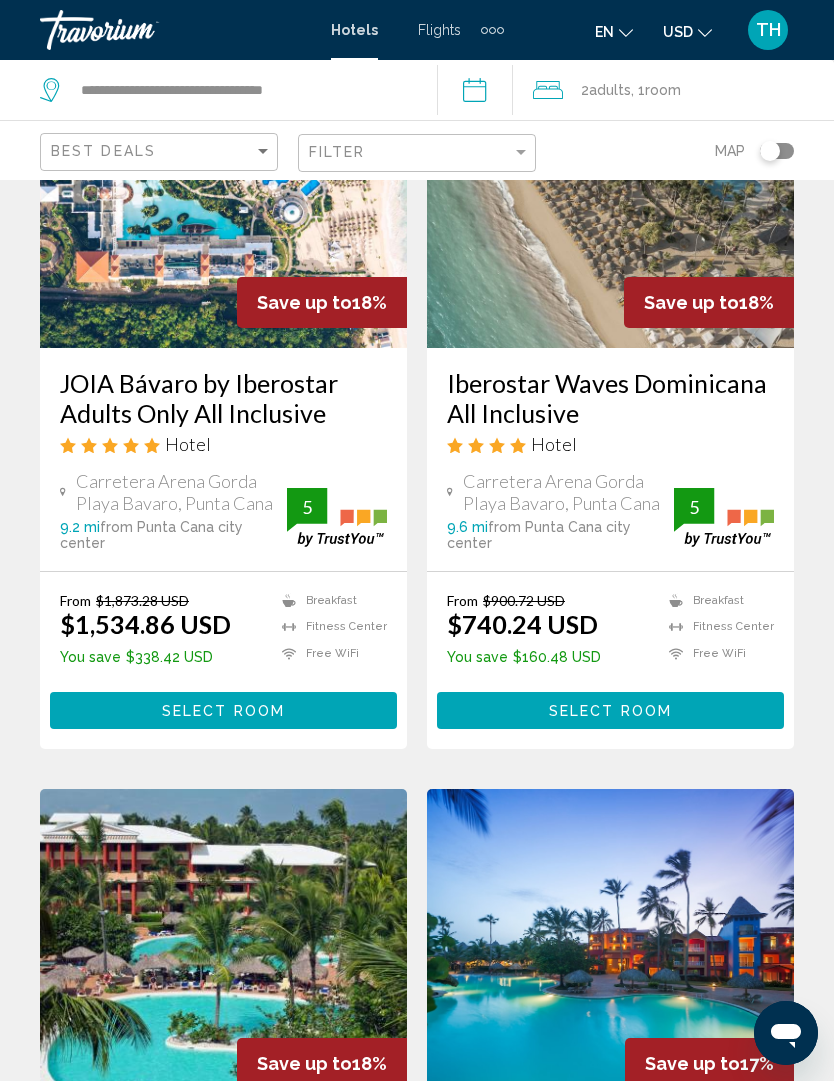 scroll, scrollTop: 0, scrollLeft: 0, axis: both 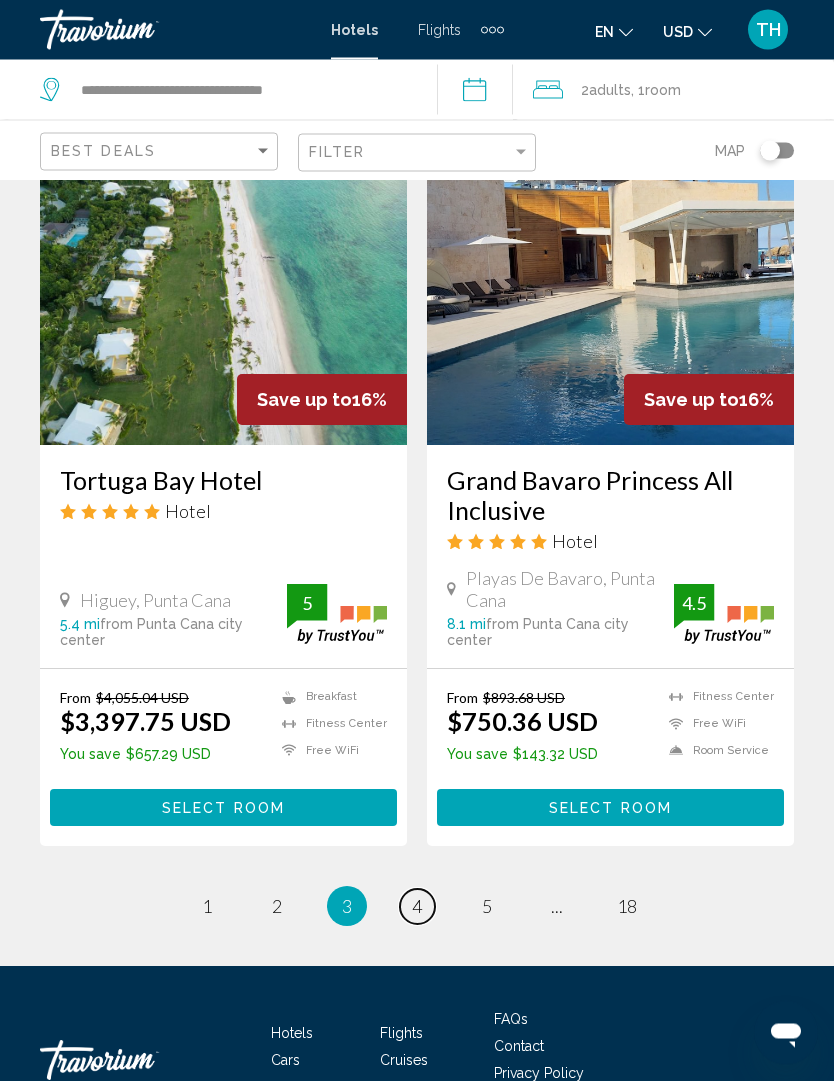 click on "4" at bounding box center [417, 907] 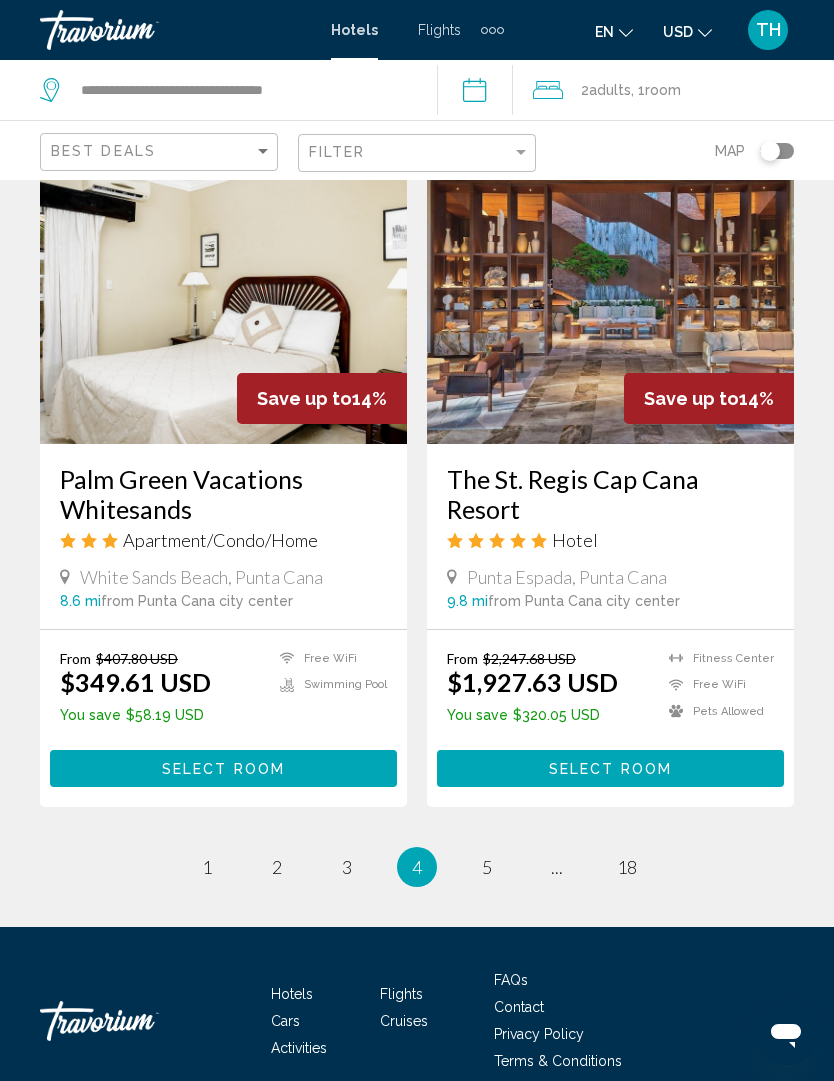 scroll, scrollTop: 4076, scrollLeft: 0, axis: vertical 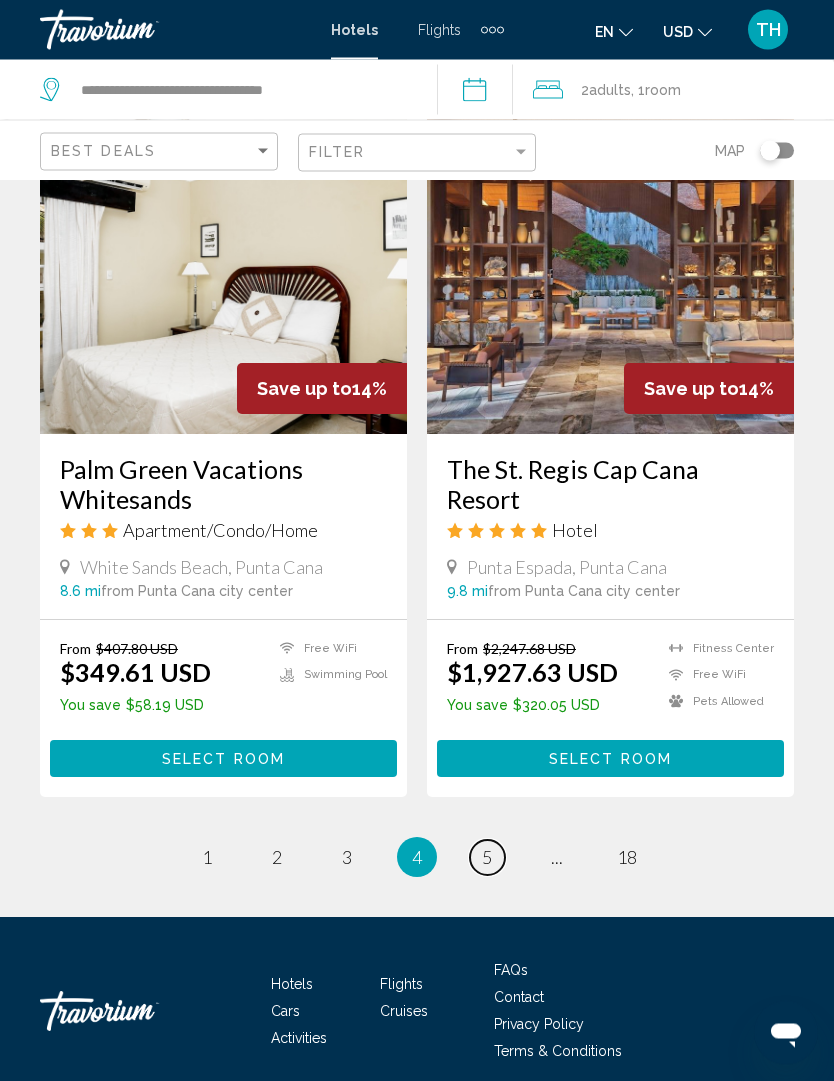 click on "page  5" at bounding box center [487, 858] 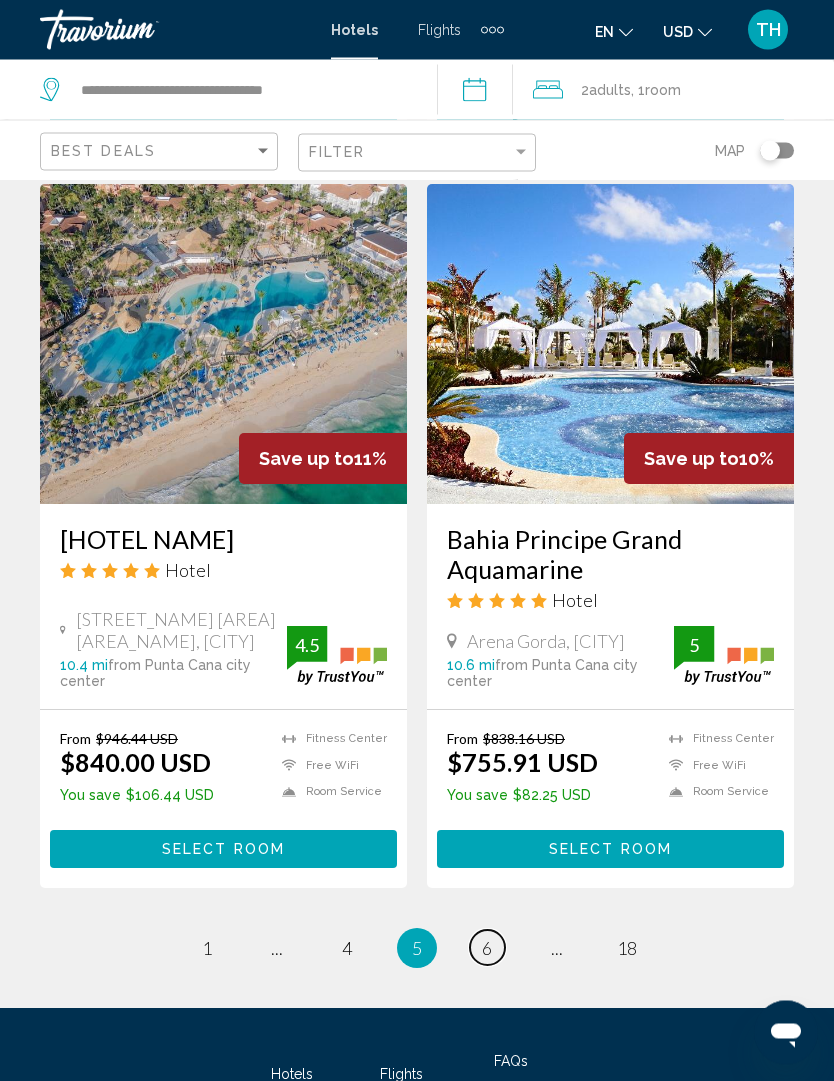 scroll, scrollTop: 3970, scrollLeft: 0, axis: vertical 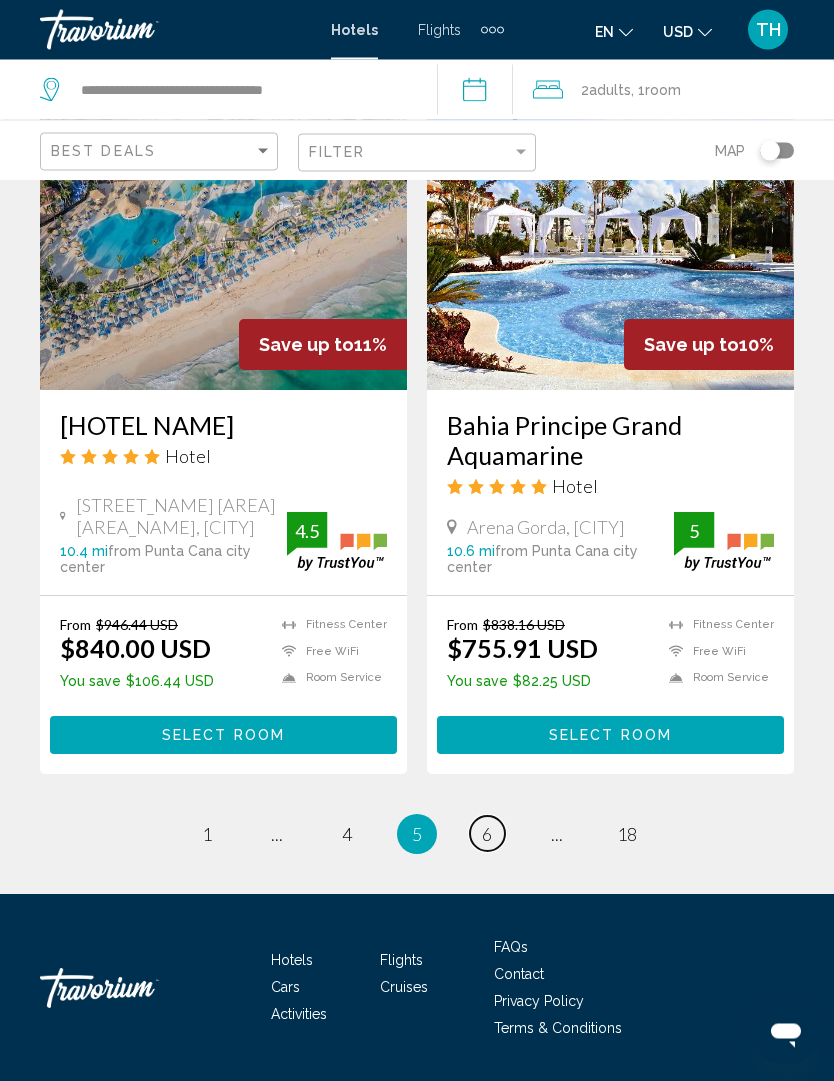 click on "page  6" at bounding box center (487, 834) 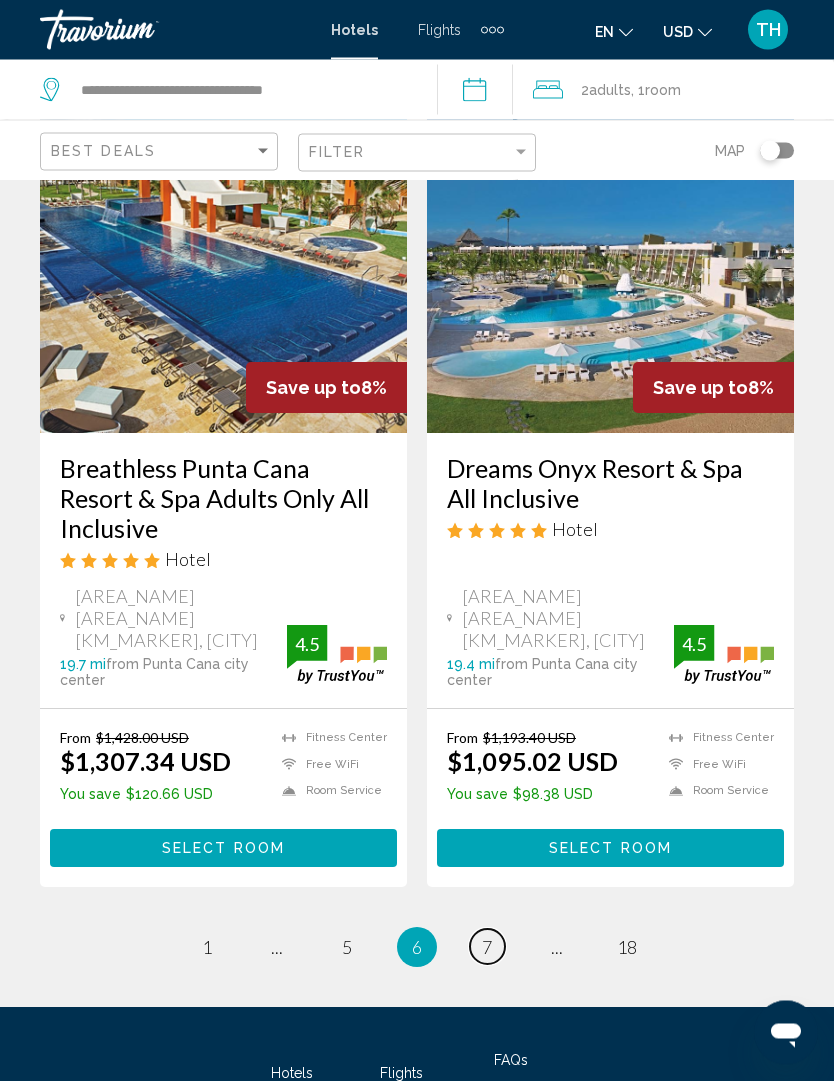 scroll, scrollTop: 3998, scrollLeft: 0, axis: vertical 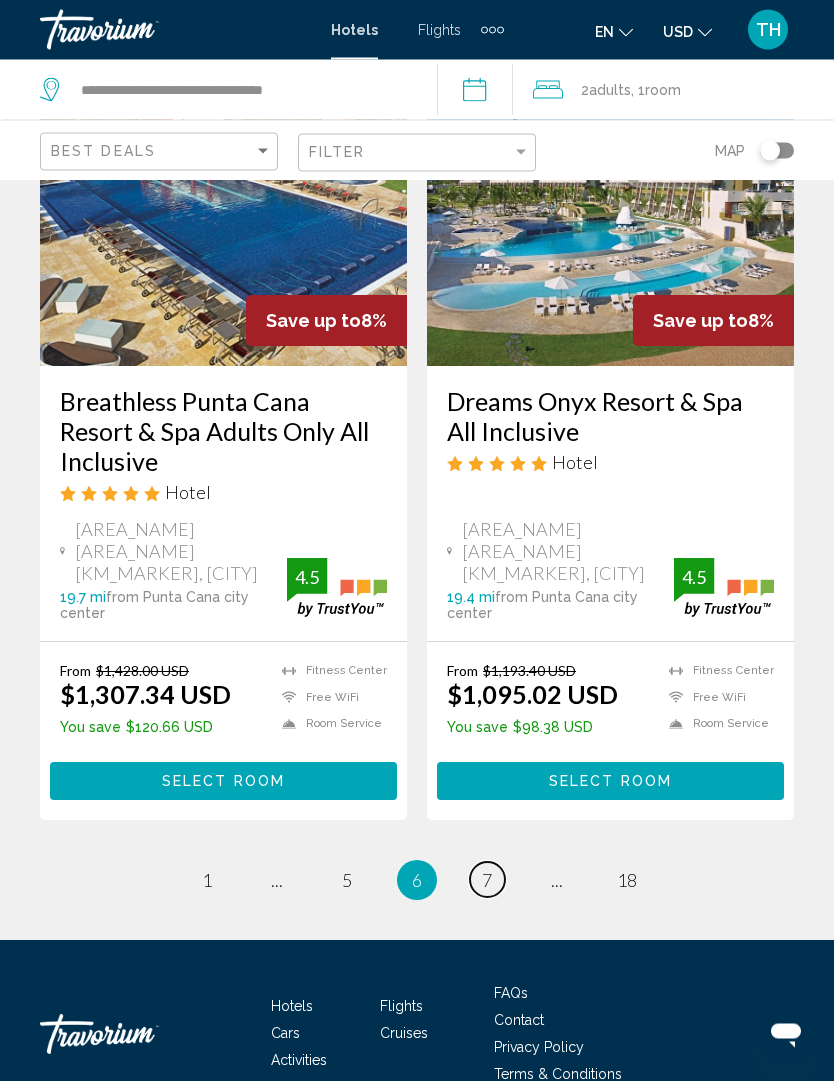 click on "7" at bounding box center (487, 881) 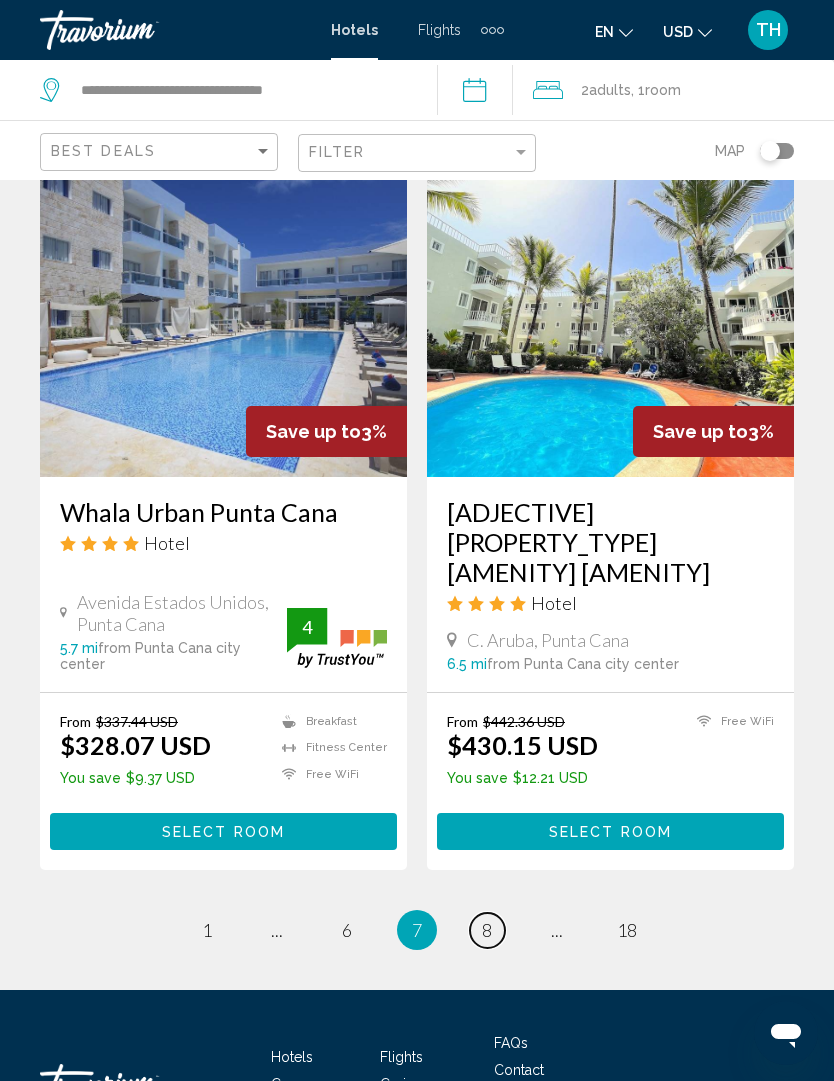 scroll, scrollTop: 3910, scrollLeft: 0, axis: vertical 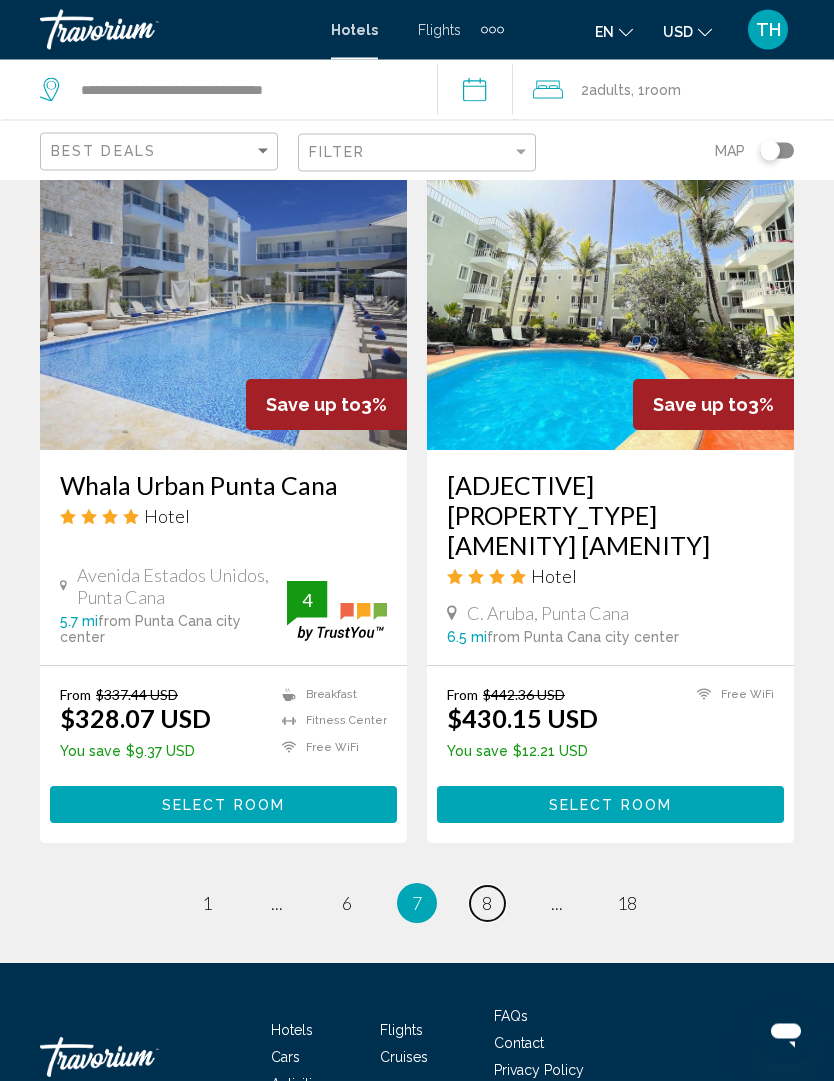 click on "page  8" at bounding box center [487, 904] 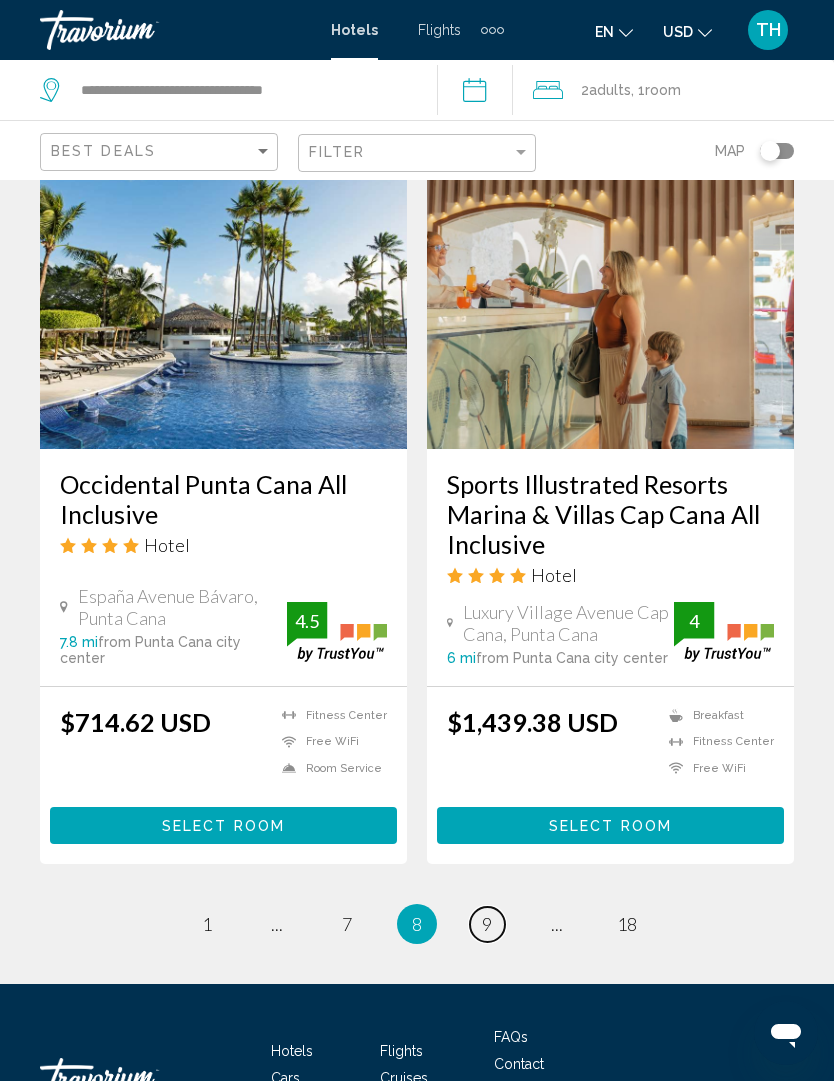 scroll, scrollTop: 3848, scrollLeft: 0, axis: vertical 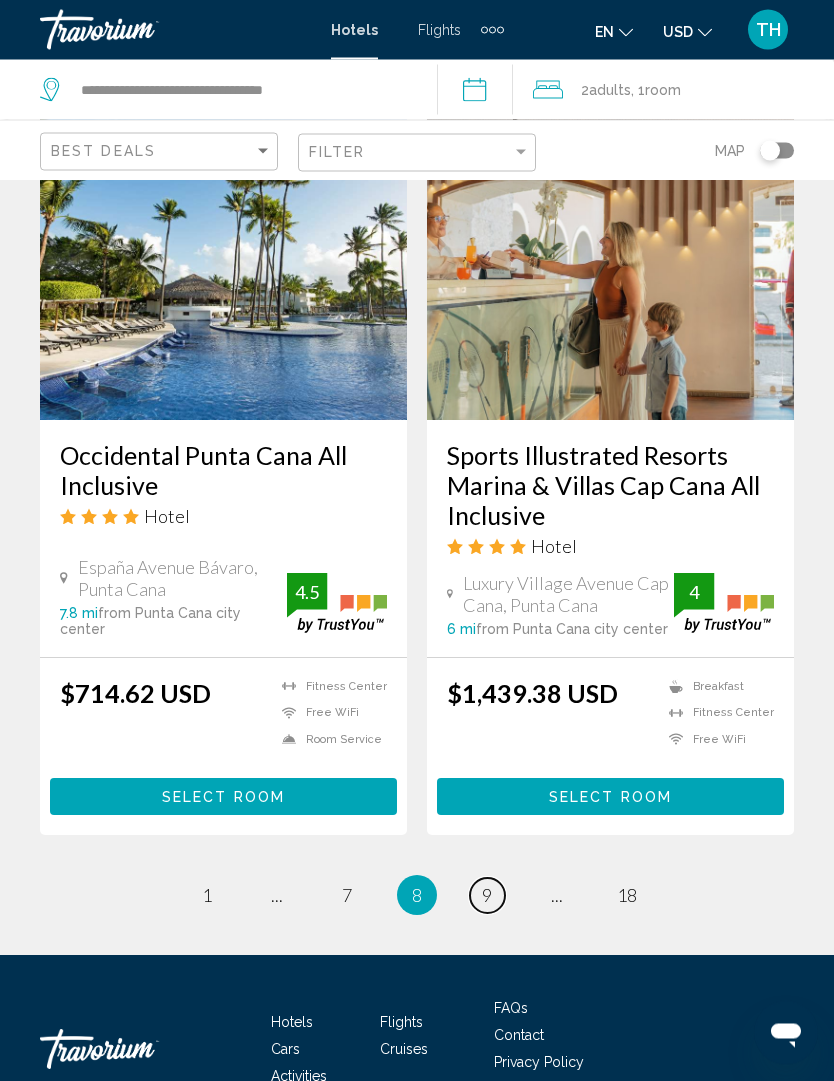 click on "page  9" at bounding box center (487, 896) 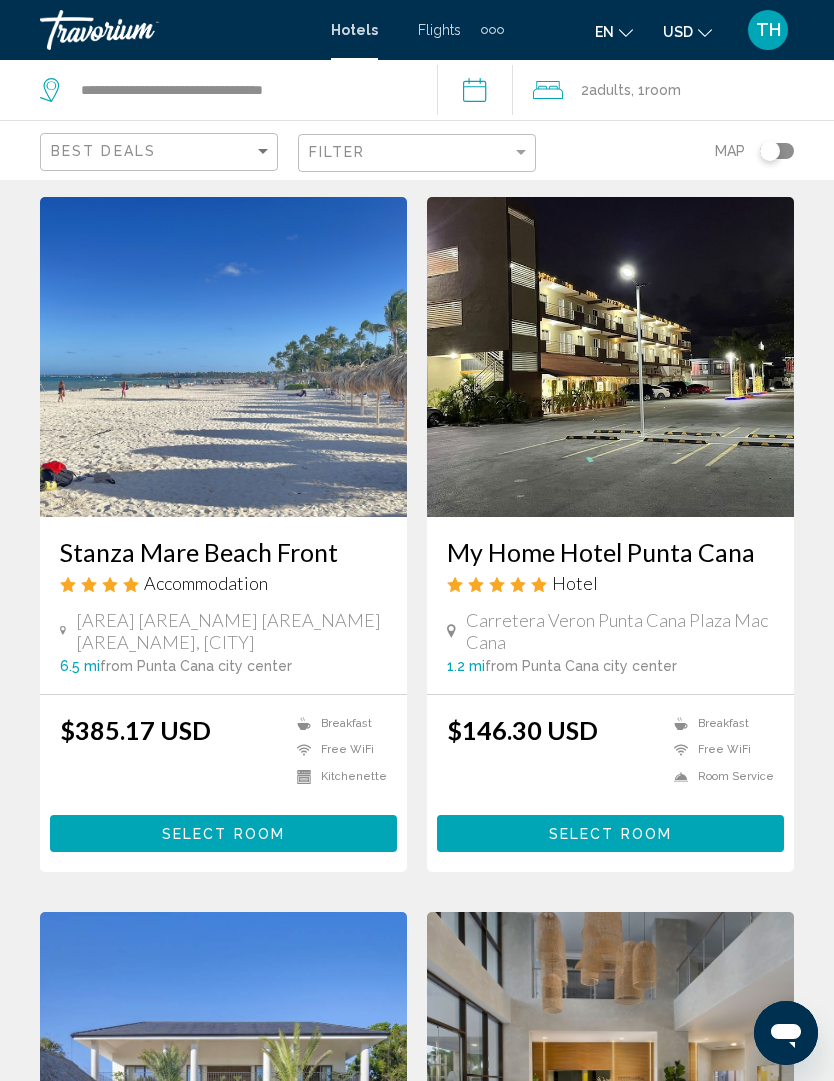 scroll, scrollTop: 0, scrollLeft: 0, axis: both 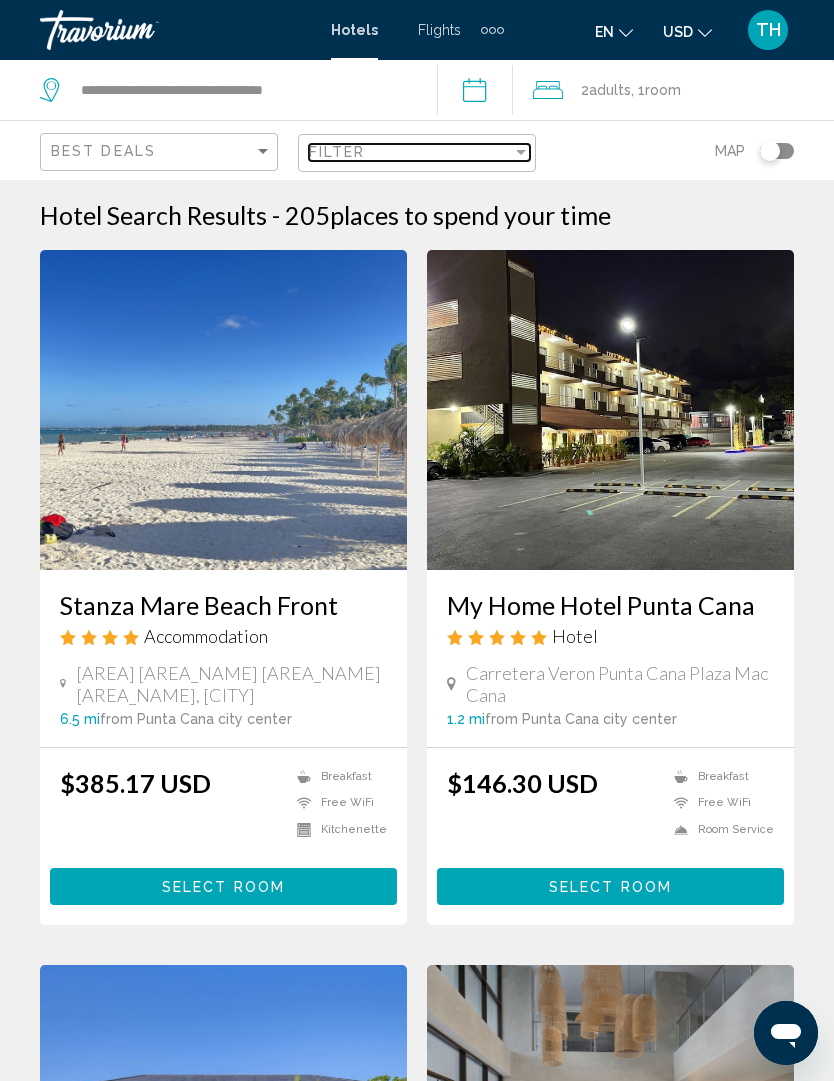 click at bounding box center [521, 152] 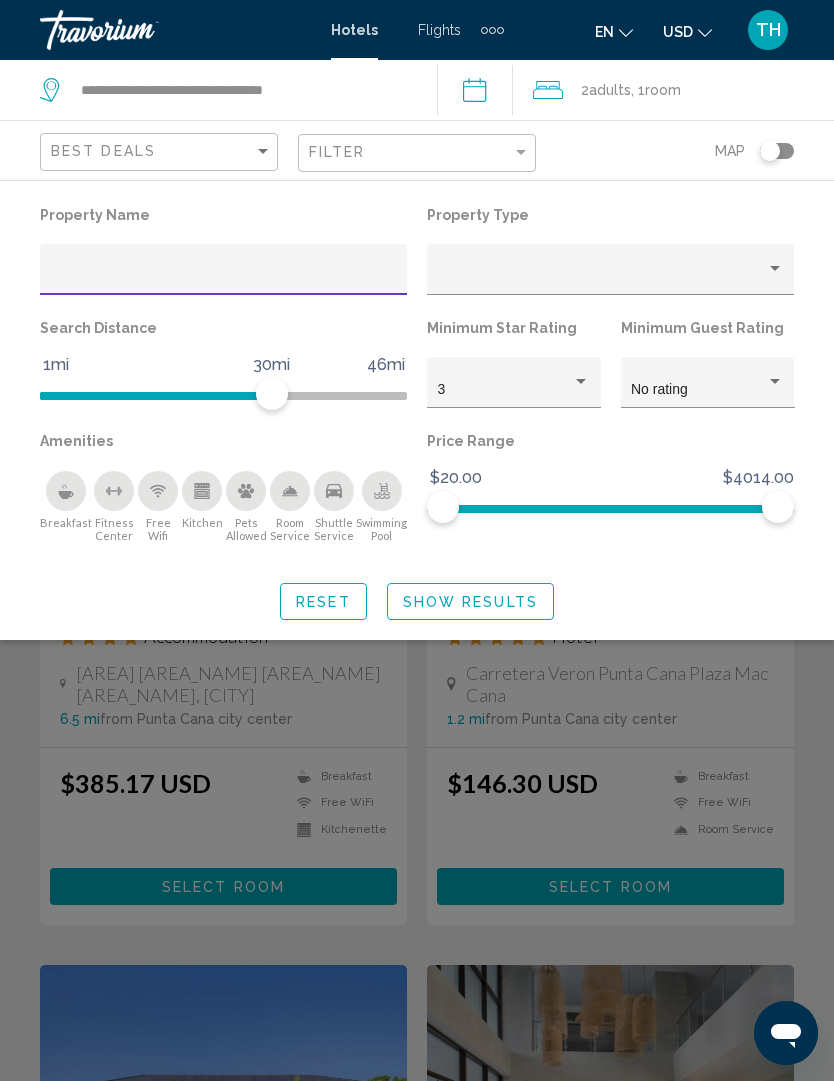 click at bounding box center (224, 277) 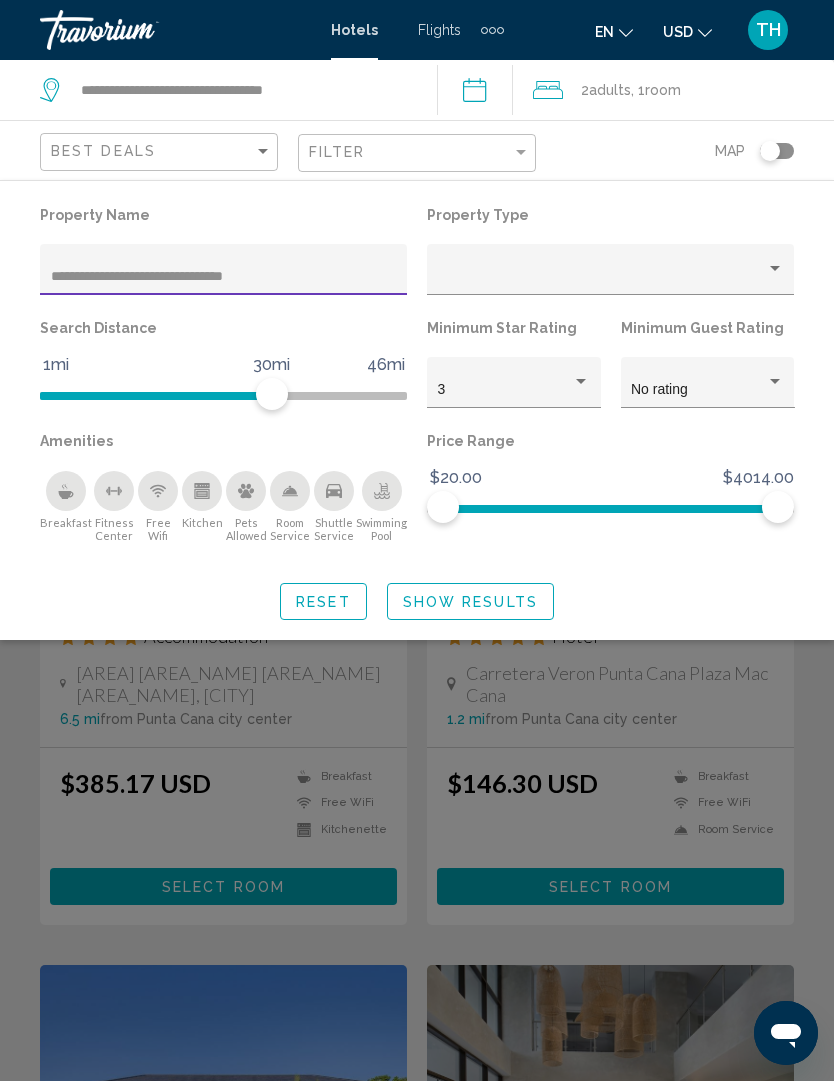 type on "**********" 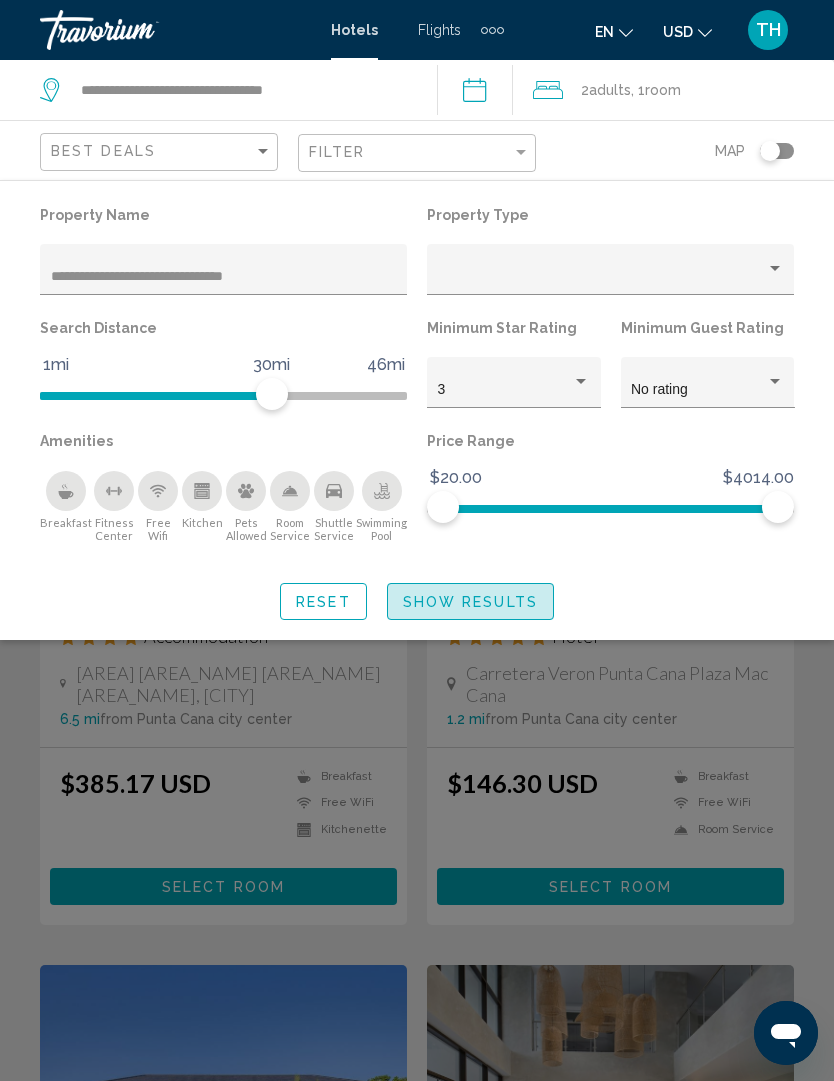 click on "Show Results" 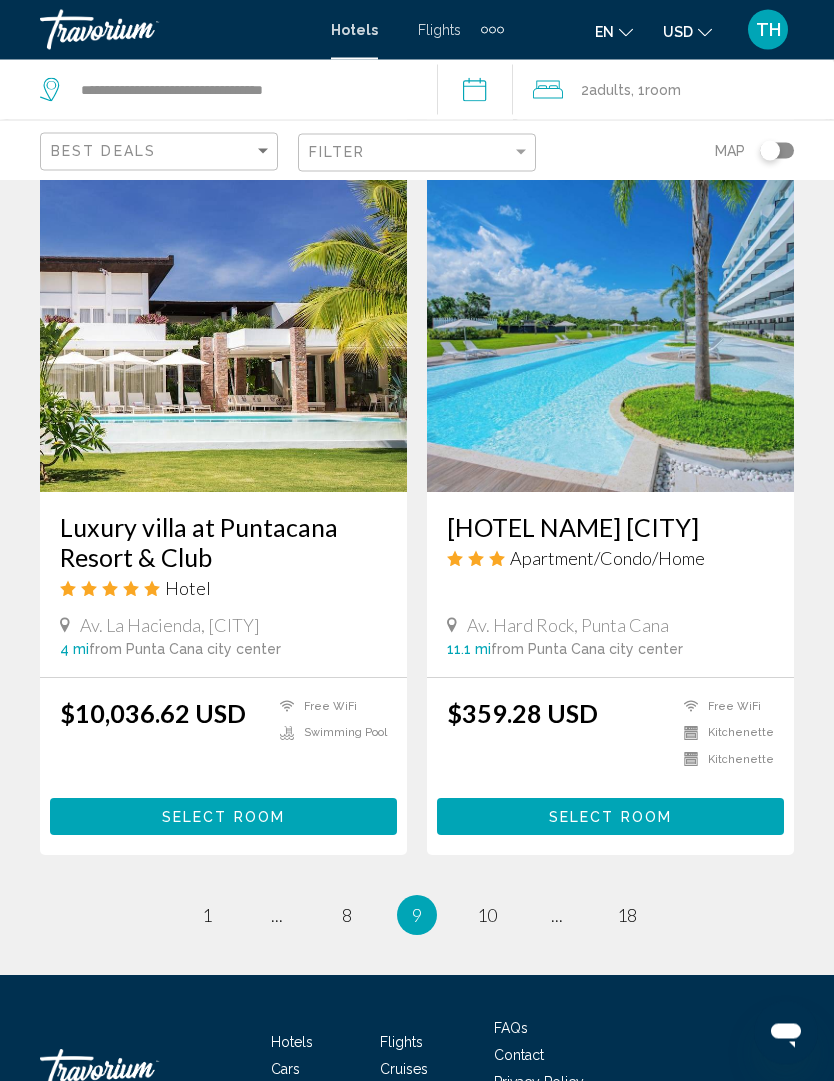scroll, scrollTop: 3700, scrollLeft: 0, axis: vertical 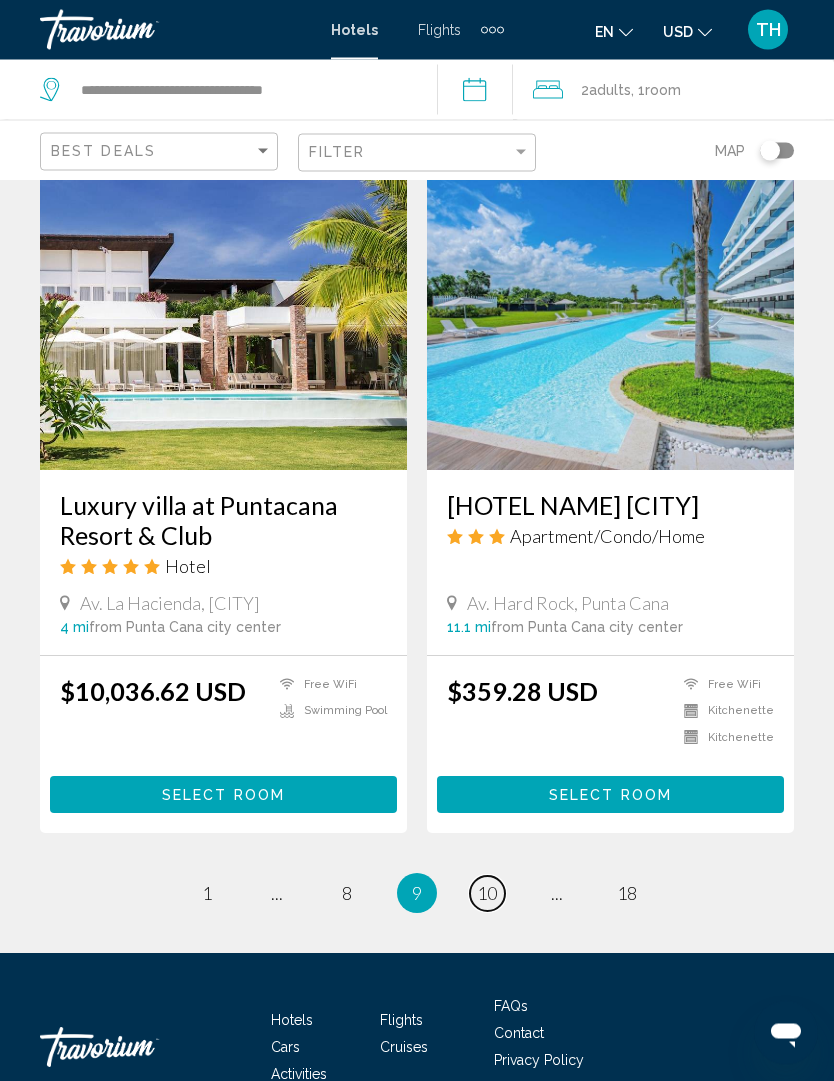 click on "10" at bounding box center [487, 894] 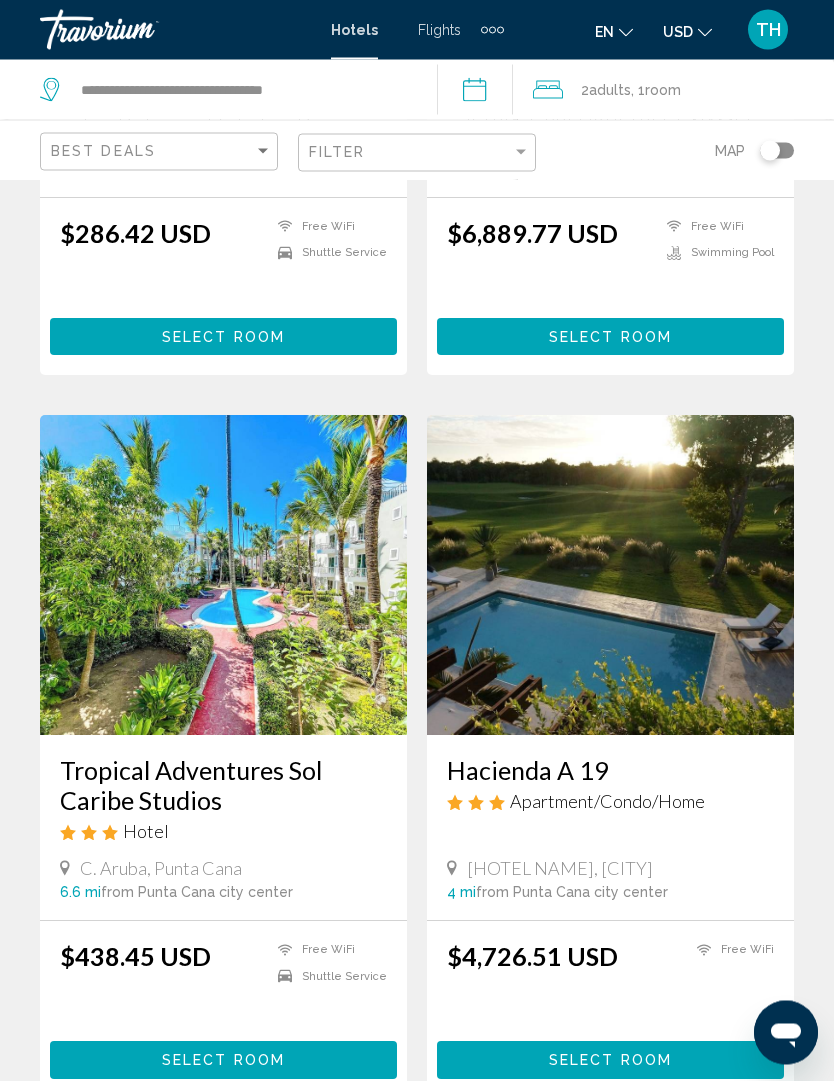 scroll, scrollTop: 574, scrollLeft: 0, axis: vertical 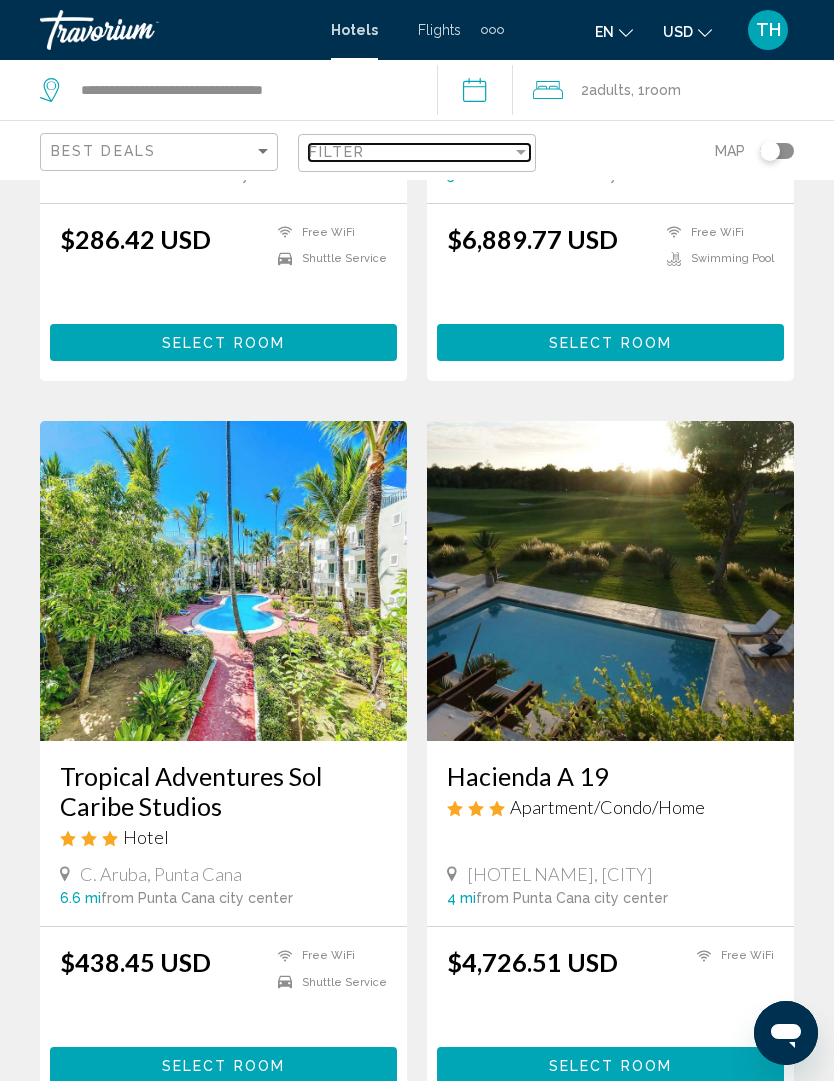 click at bounding box center [521, 152] 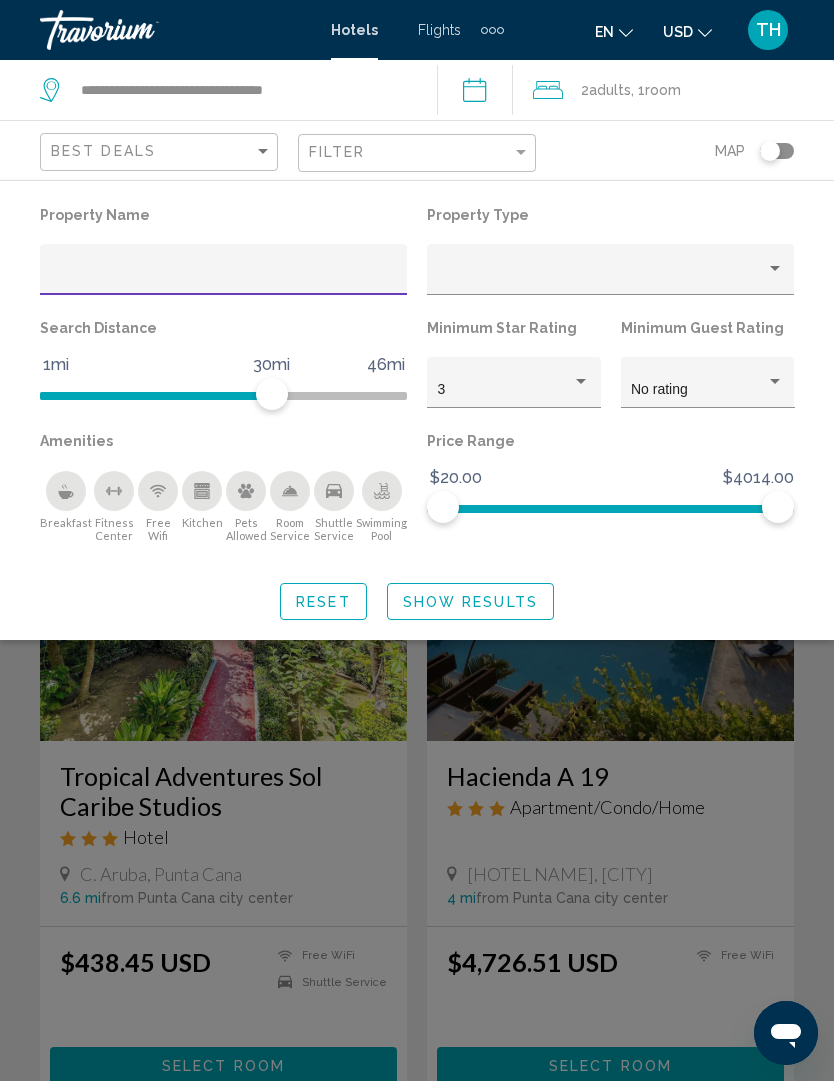 click at bounding box center (602, 277) 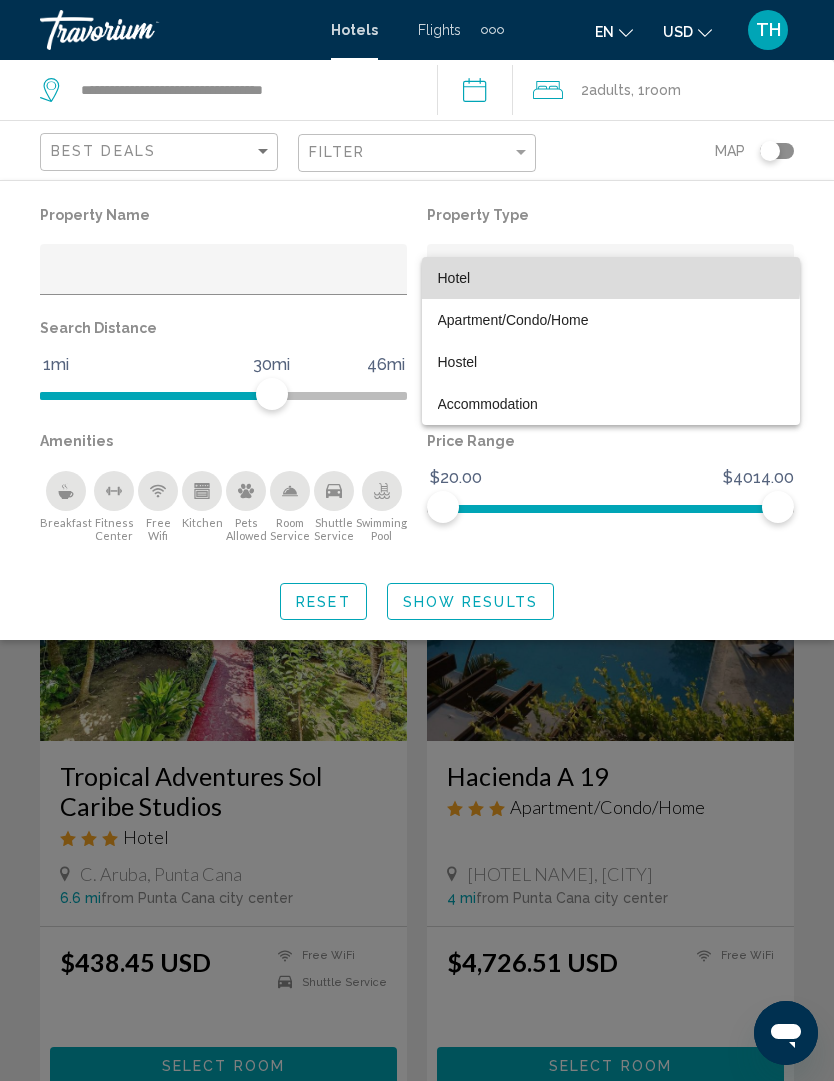 click on "Hotel" at bounding box center (611, 278) 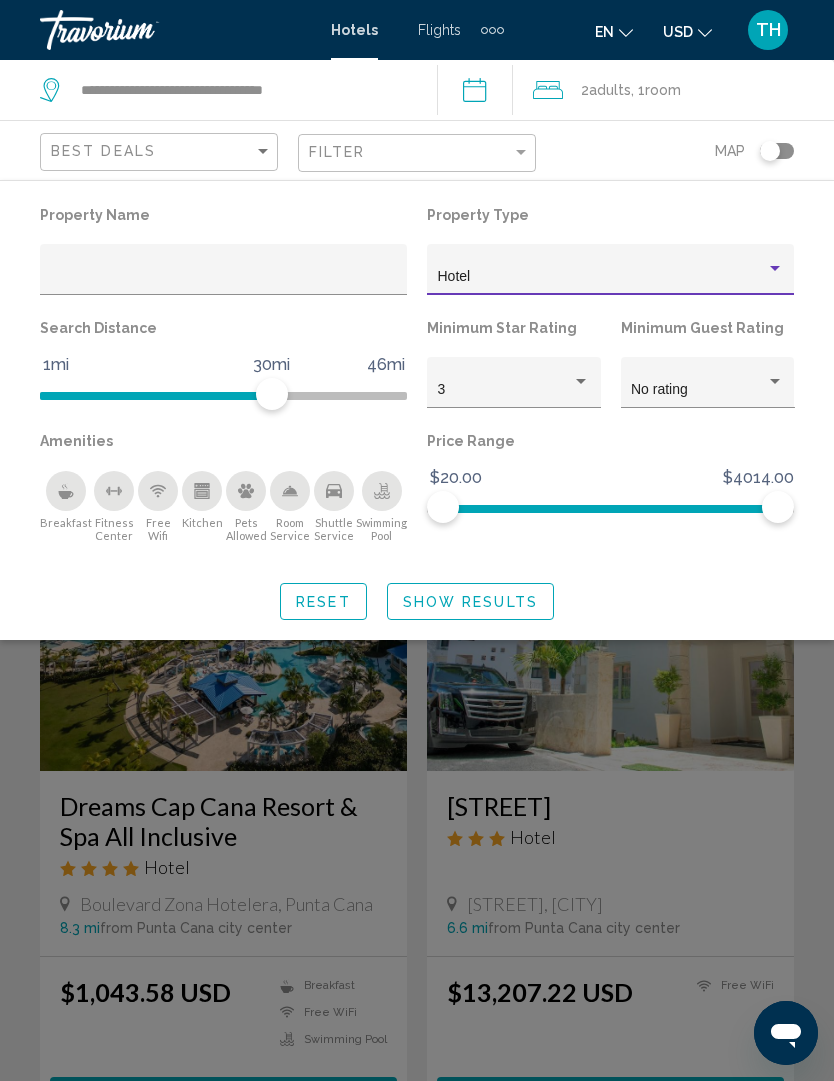 click on "Show Results" 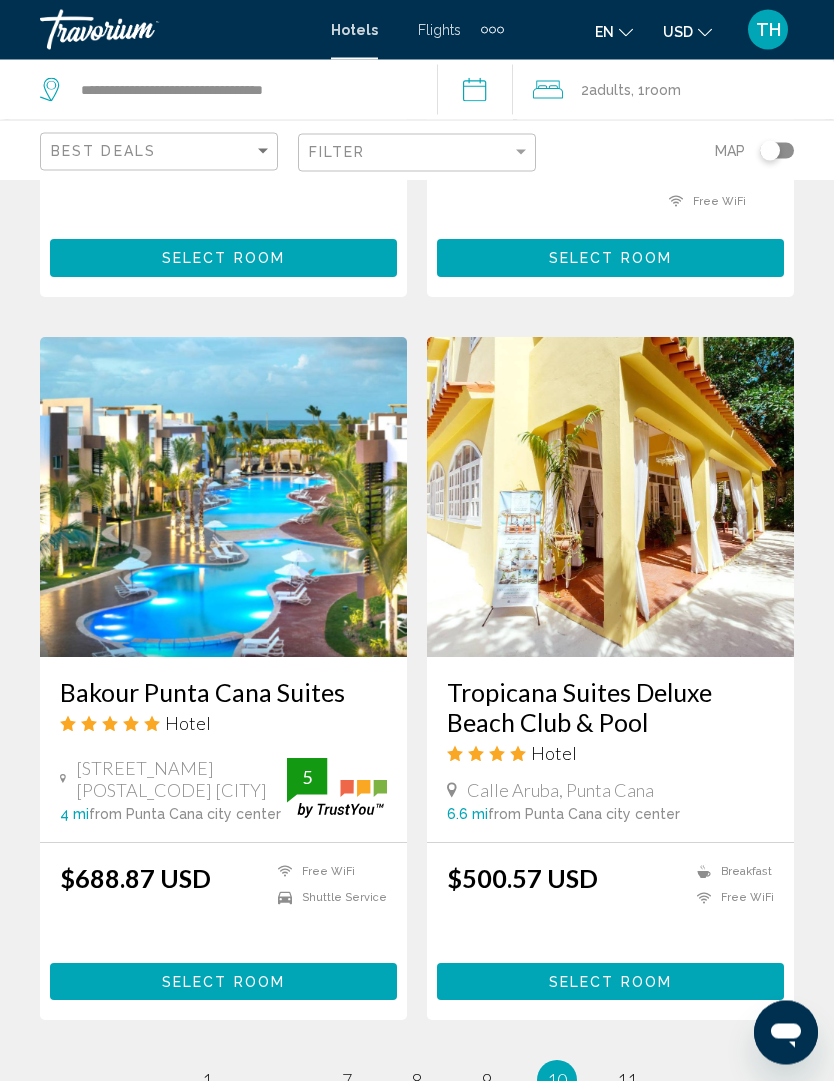 scroll, scrollTop: 3918, scrollLeft: 0, axis: vertical 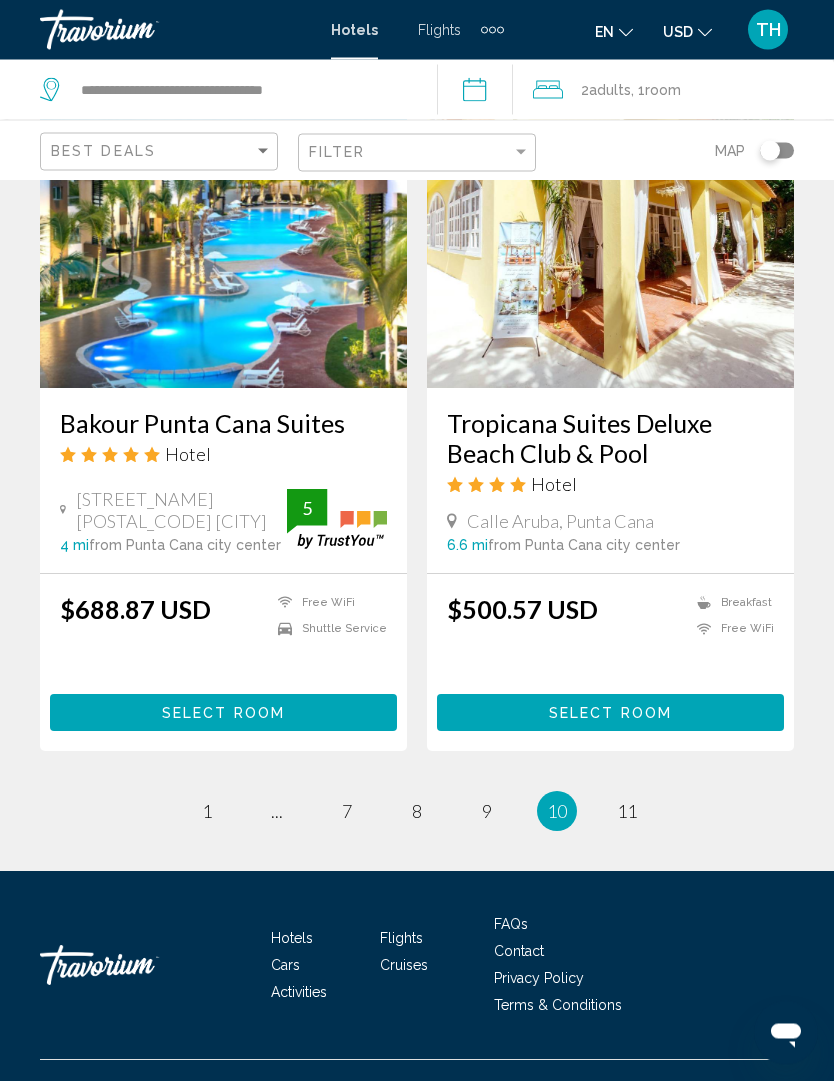 click on "Fully Equipped Apartment Overlooking Golf Course at Luxury Beach Resort
Hotel
[HOTEL NAME] [NUMBER] [CITY] [NUMBER] mi  from [CITY] city center from hotel [PRICE]
Free WiFi
Swimming Pool  Select Room  Cozy Private Villa in Amazing Beach Golf Resort
Hotel
[STREET_NAME] [AREA_NAME] [CITY] [NUMBER] mi  from [CITY] city center from hotel [PRICE]
Free WiFi
Swimming Pool  Select Room  [HOTEL NAME]
Hotel
[NUMBER]" at bounding box center (417, -1438) 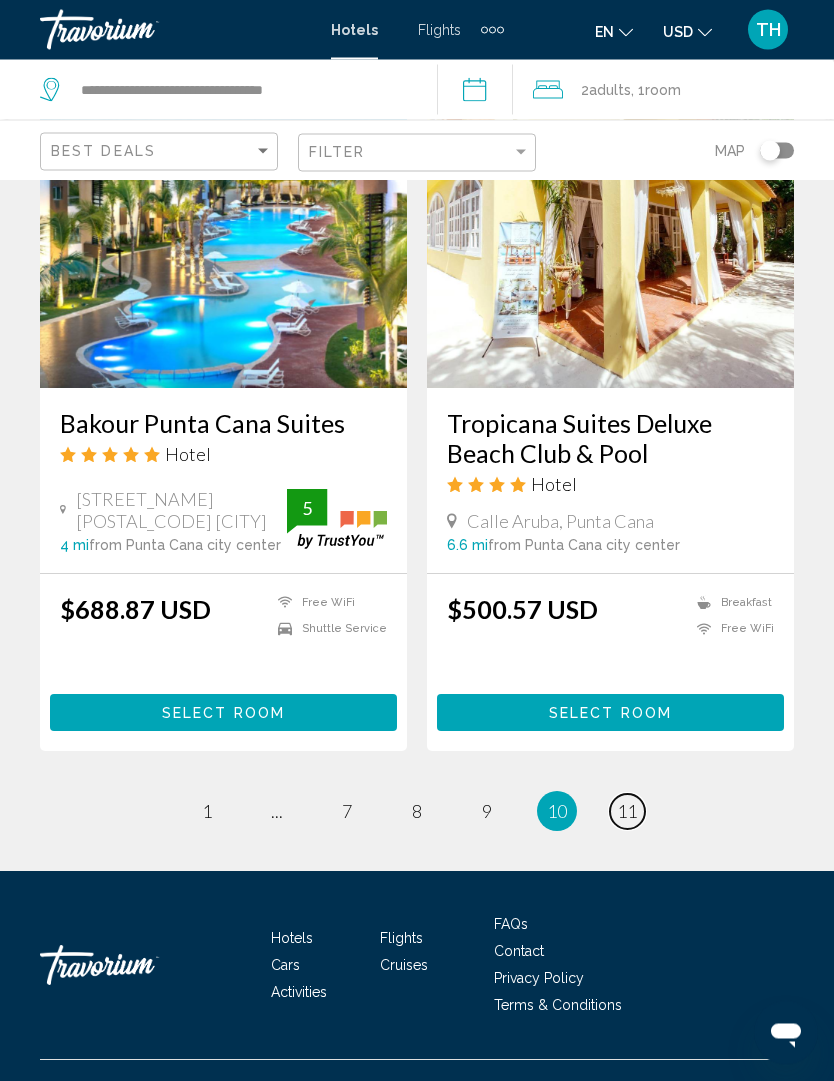click on "page  11" at bounding box center (627, 812) 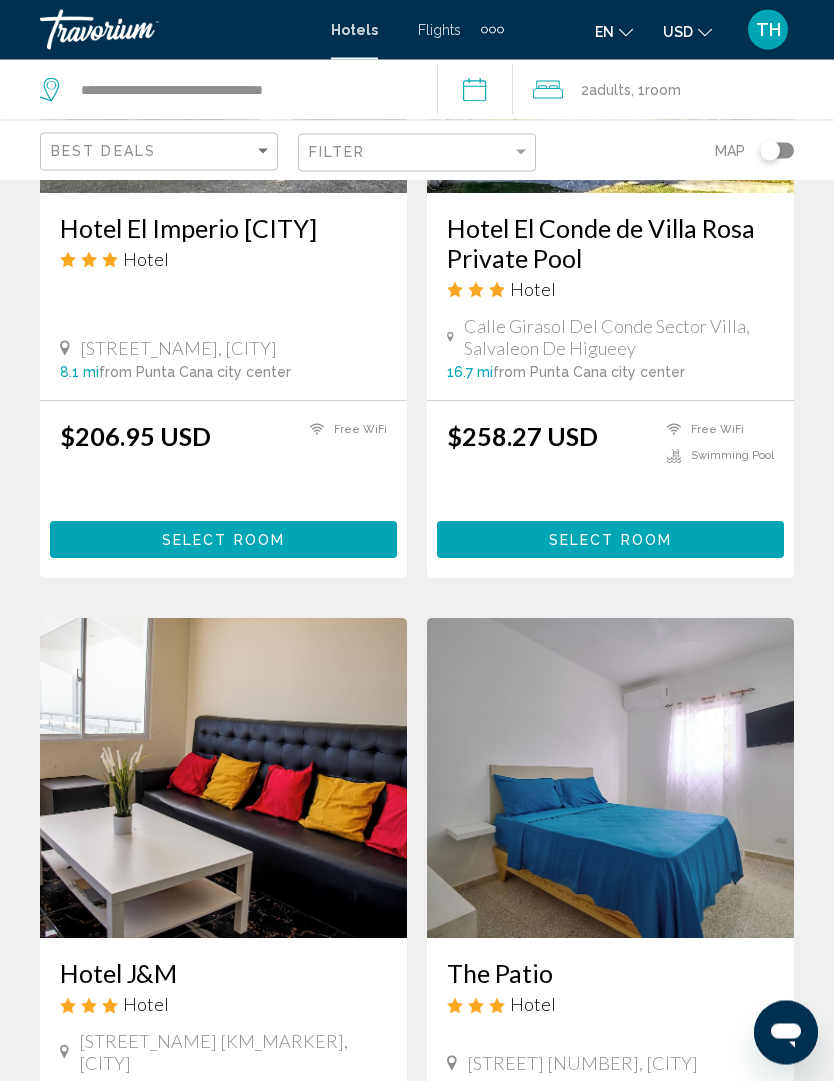 scroll, scrollTop: 1862, scrollLeft: 0, axis: vertical 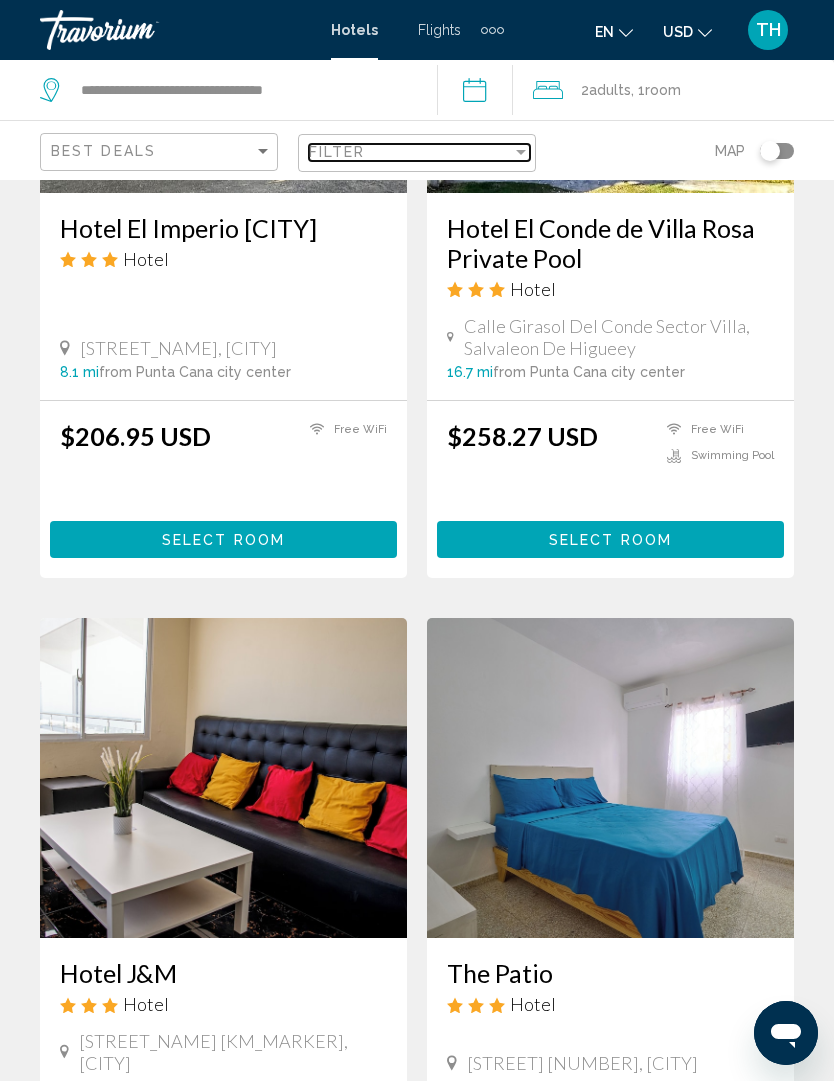 click at bounding box center [521, 152] 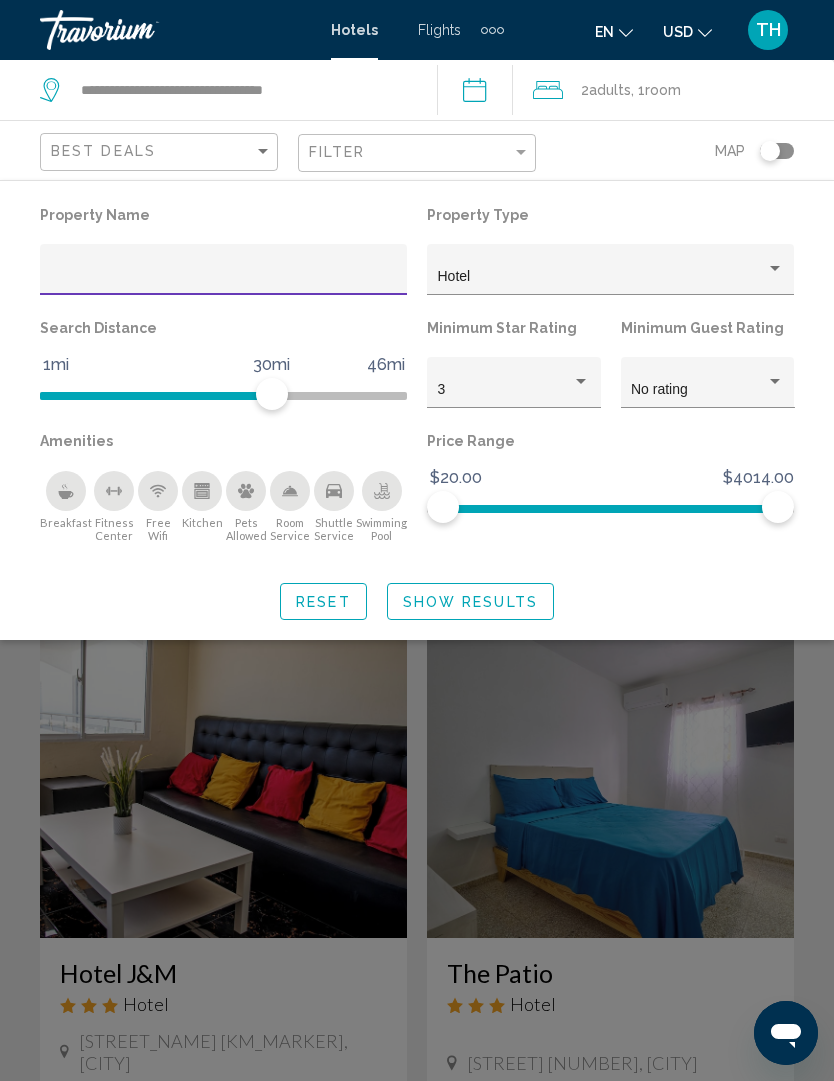 click at bounding box center (224, 277) 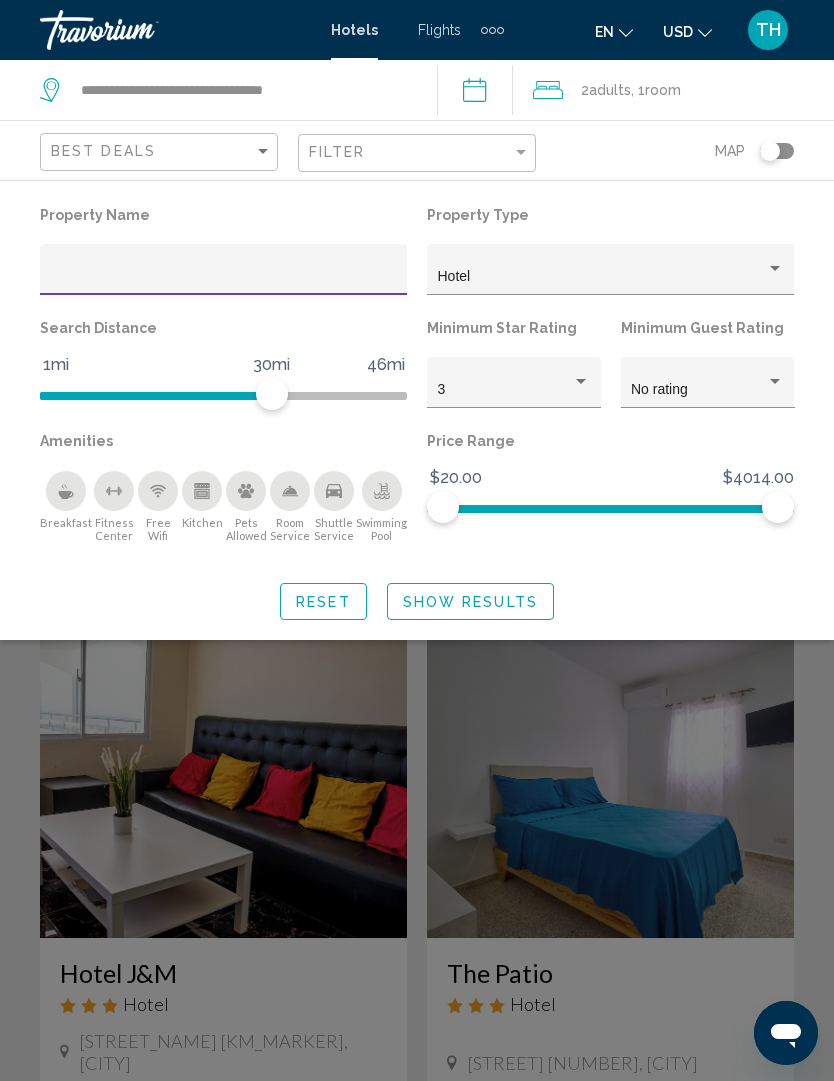 click at bounding box center [224, 277] 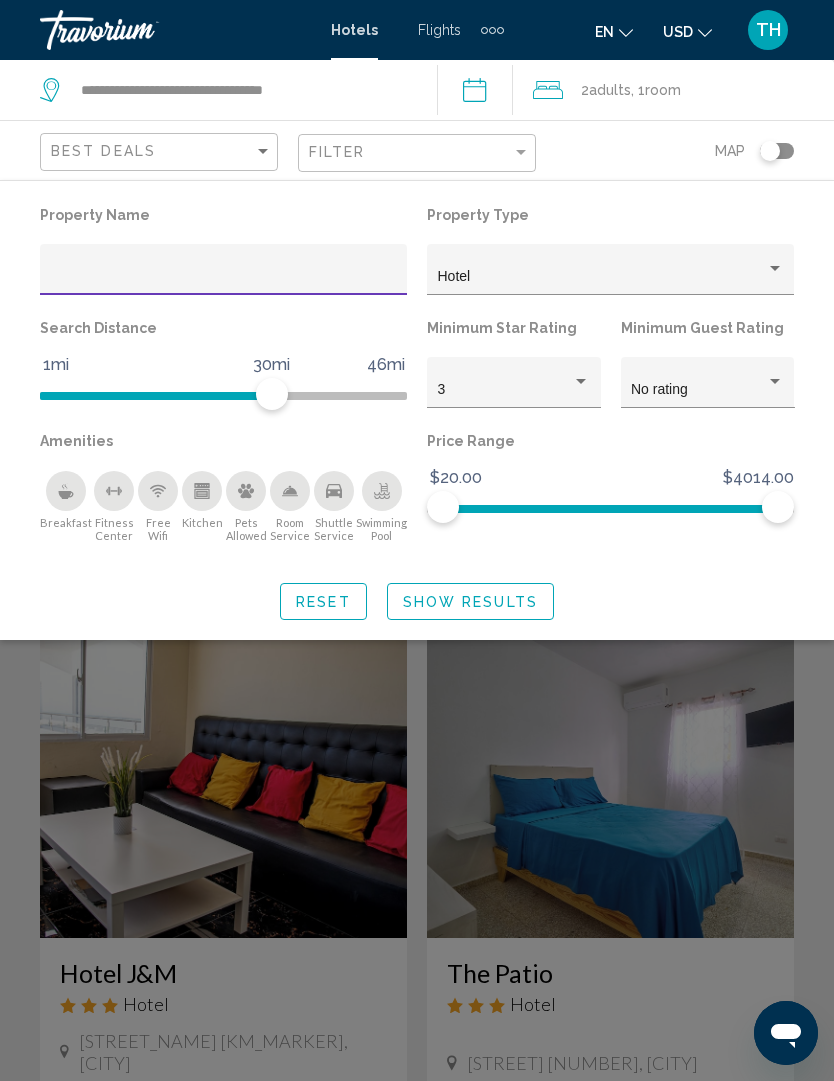 paste on "**********" 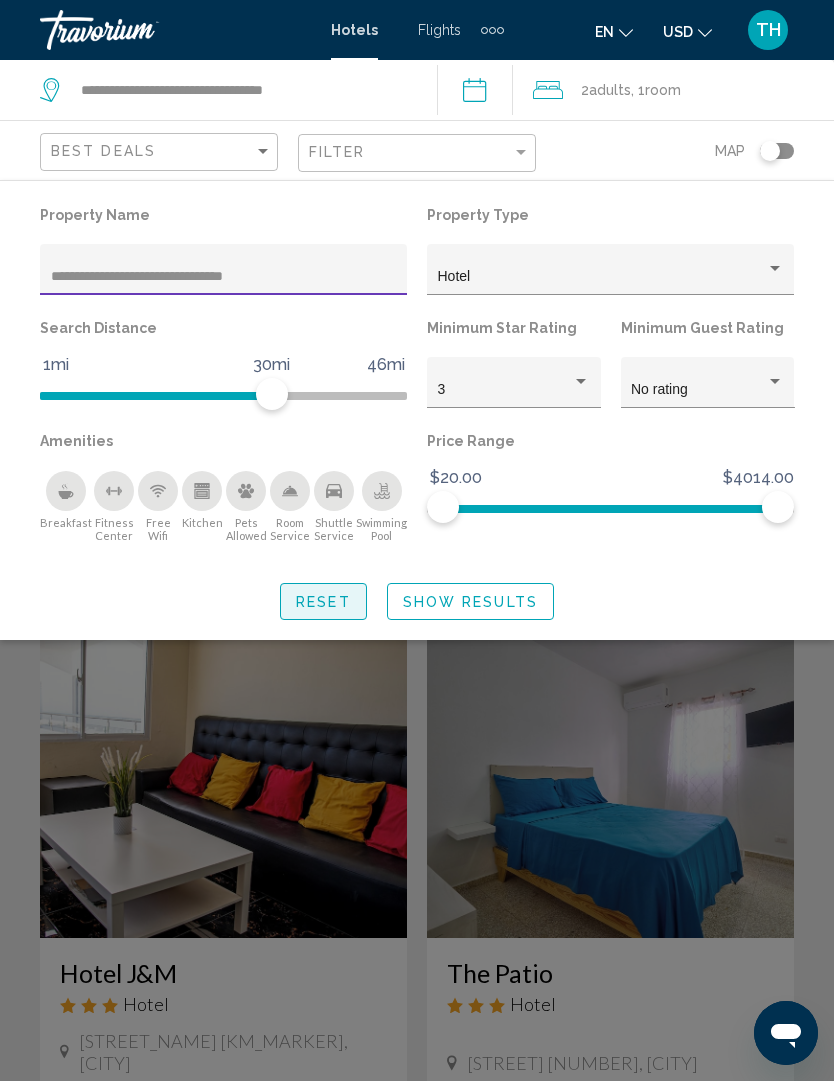 type on "**********" 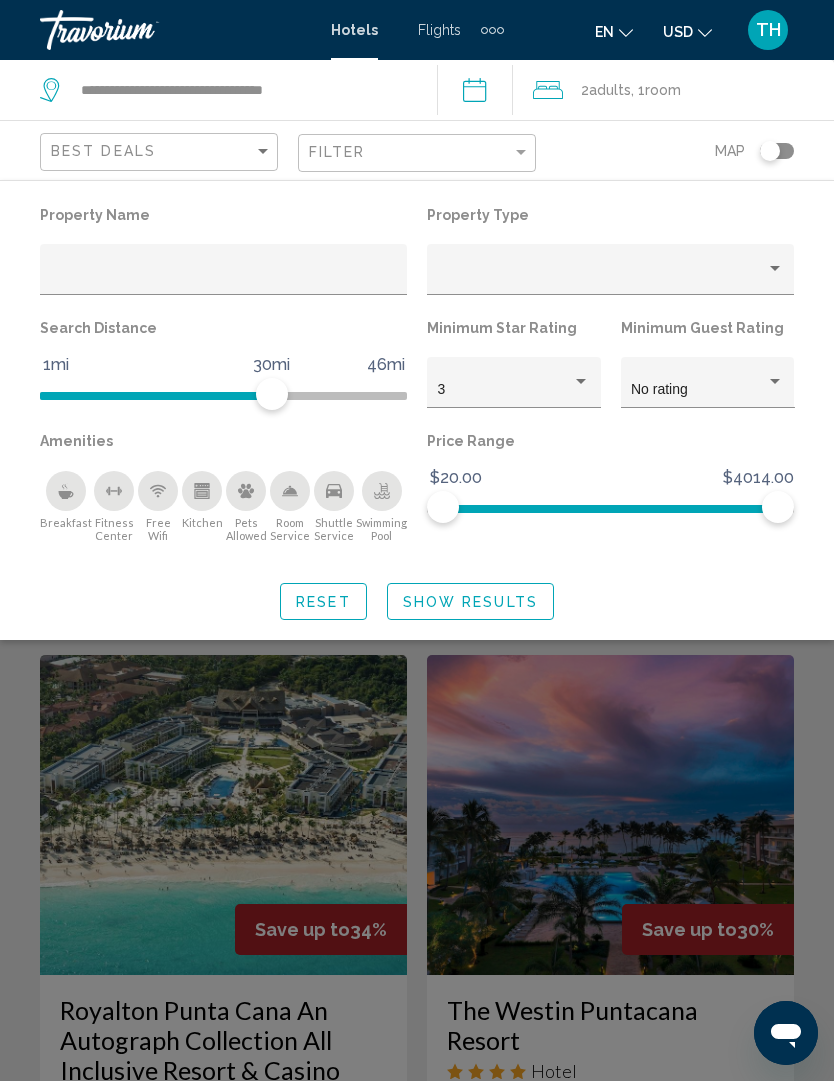 click at bounding box center (224, 277) 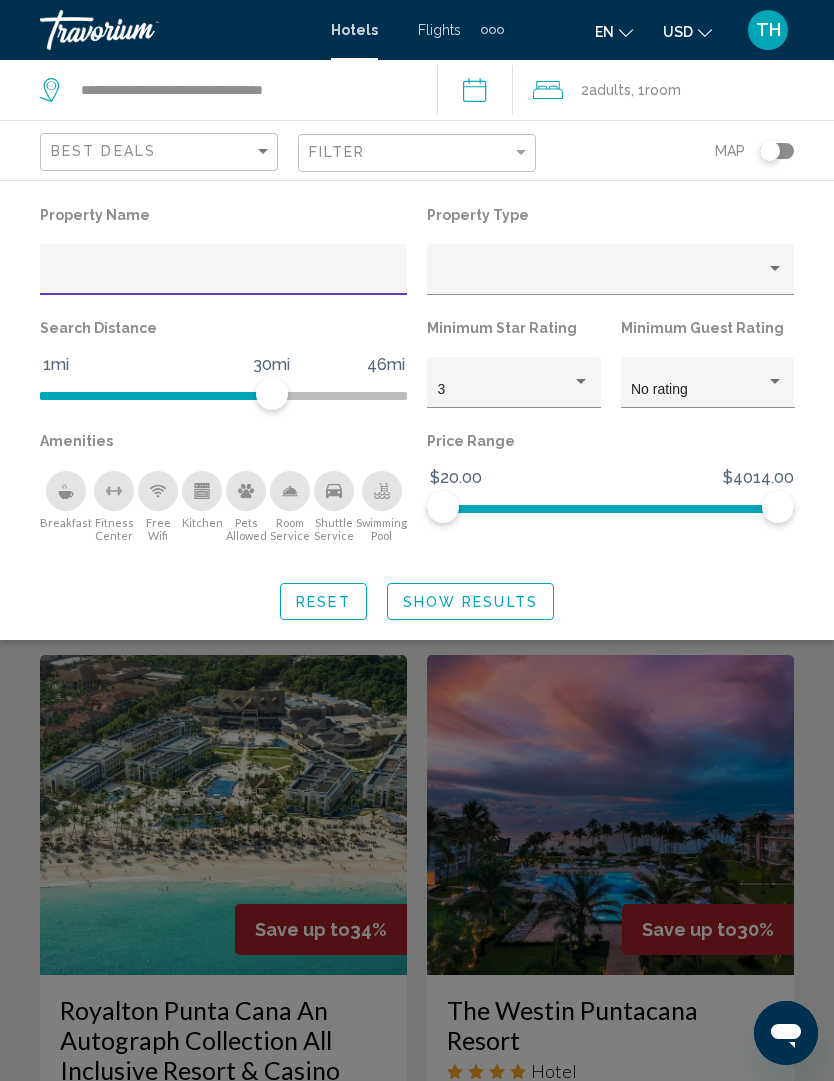click at bounding box center (224, 277) 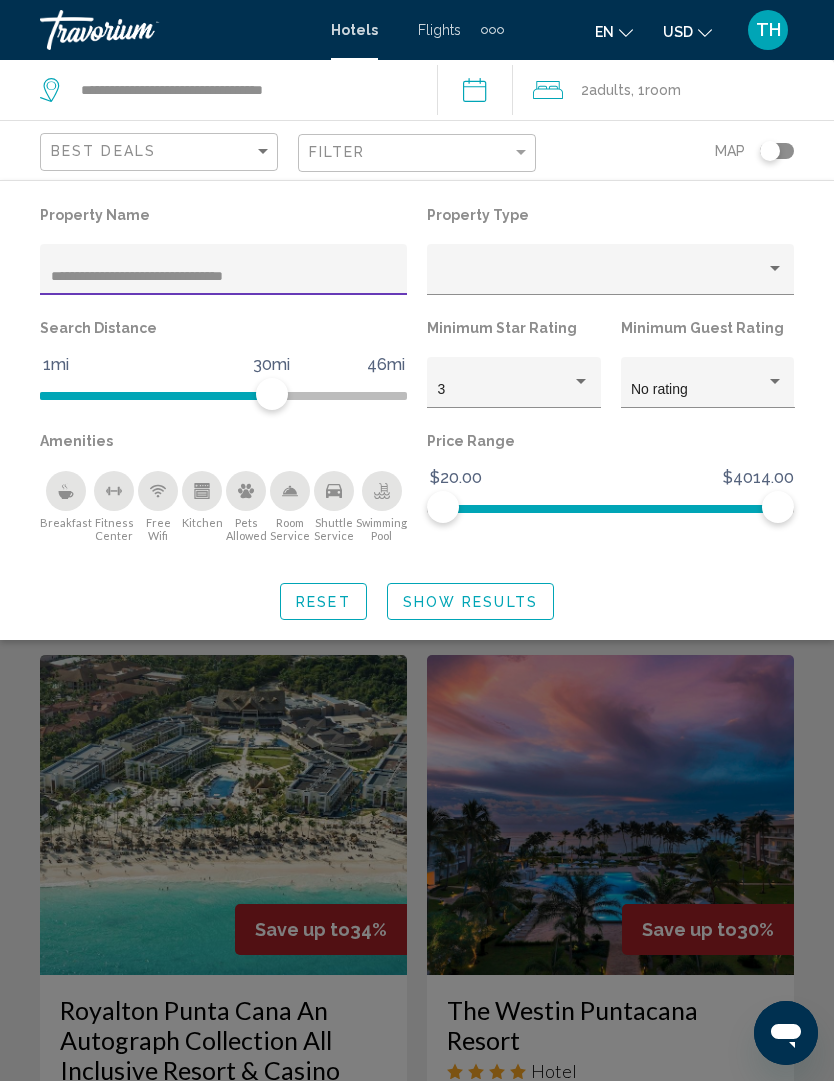 type on "**********" 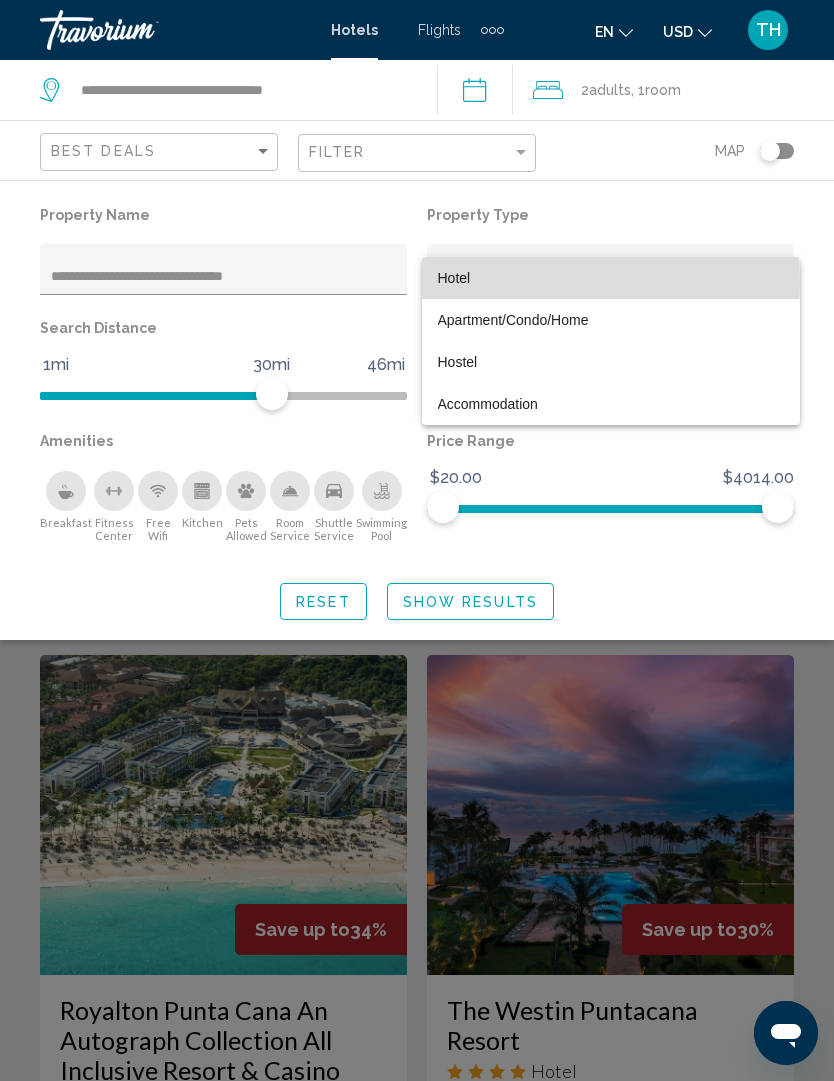 click on "Hotel" at bounding box center [611, 278] 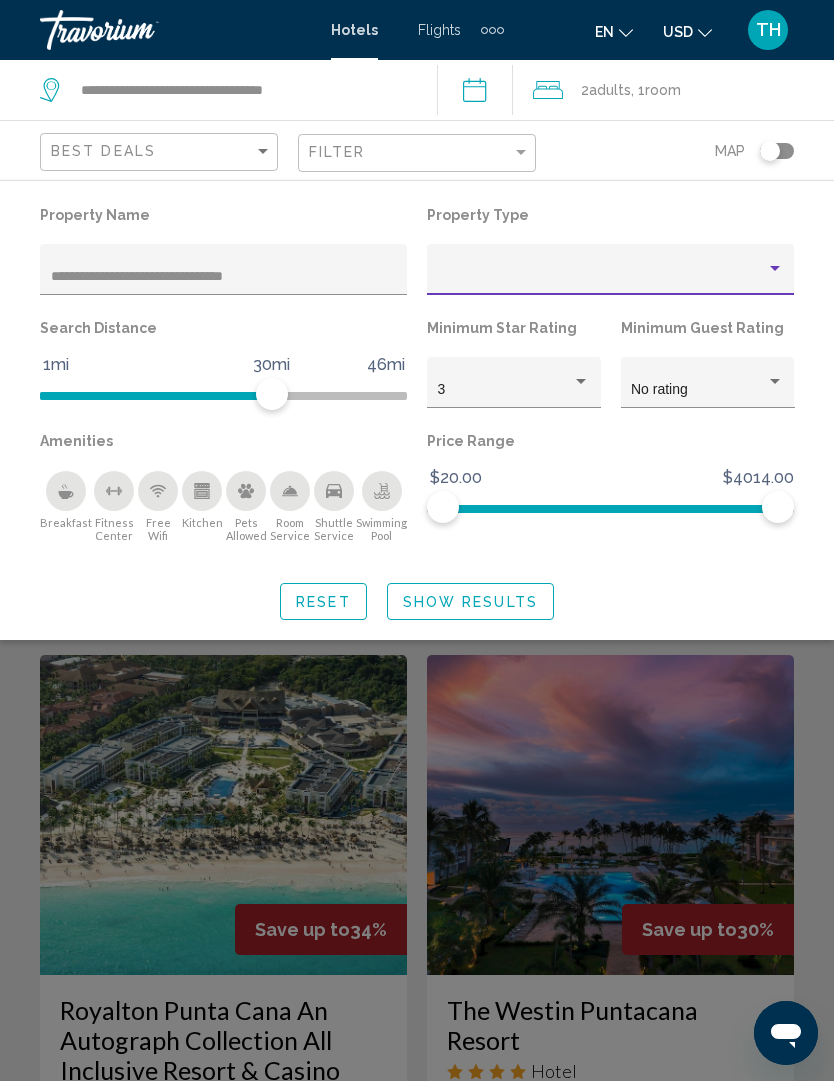 scroll, scrollTop: 0, scrollLeft: 0, axis: both 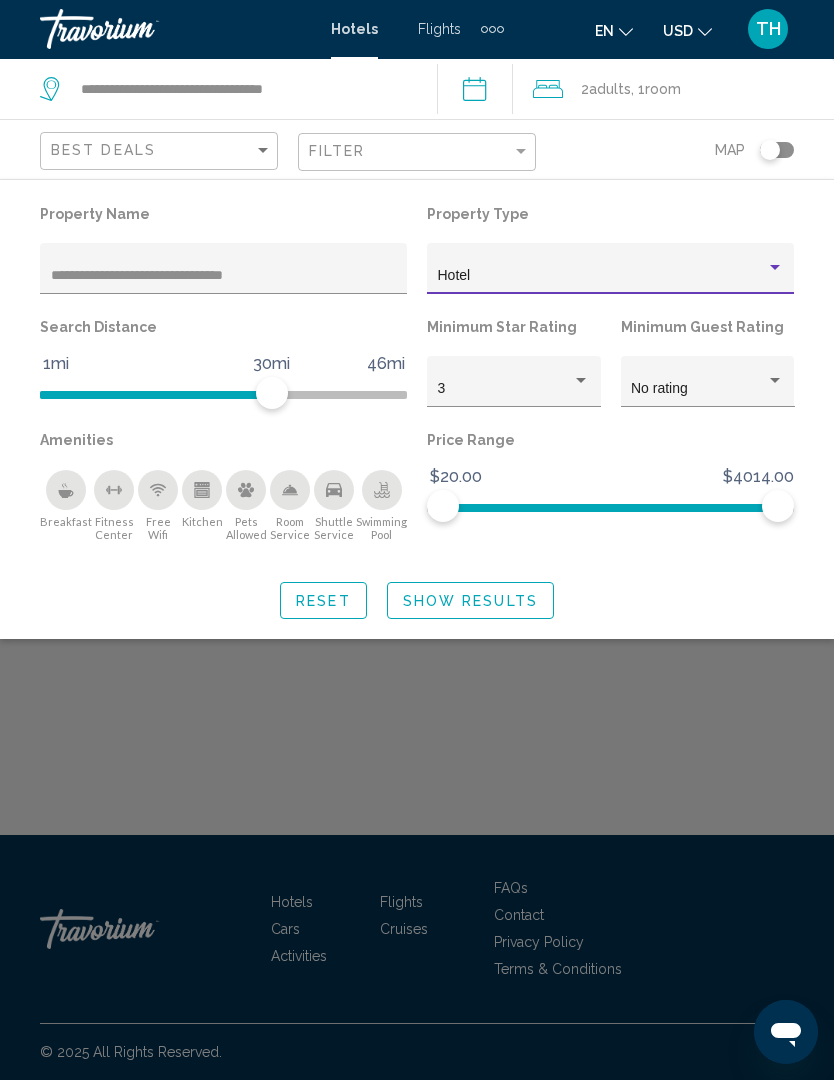 click on "Show Results" 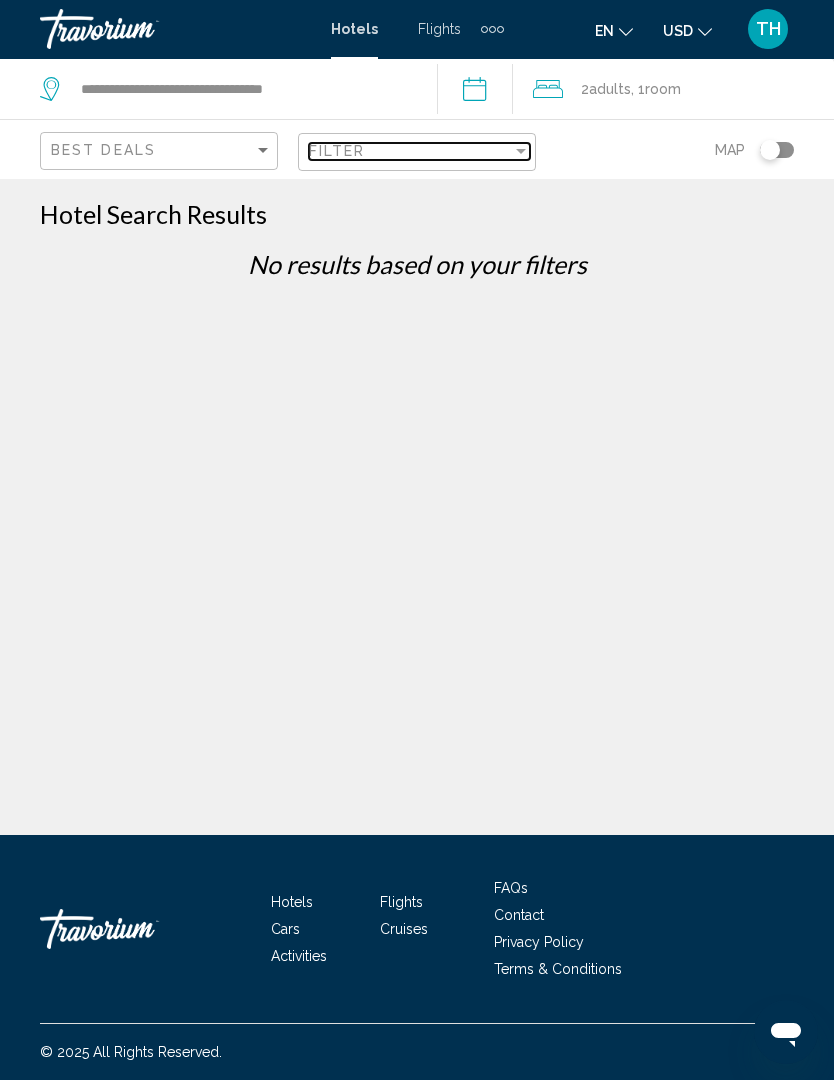 click at bounding box center [521, 152] 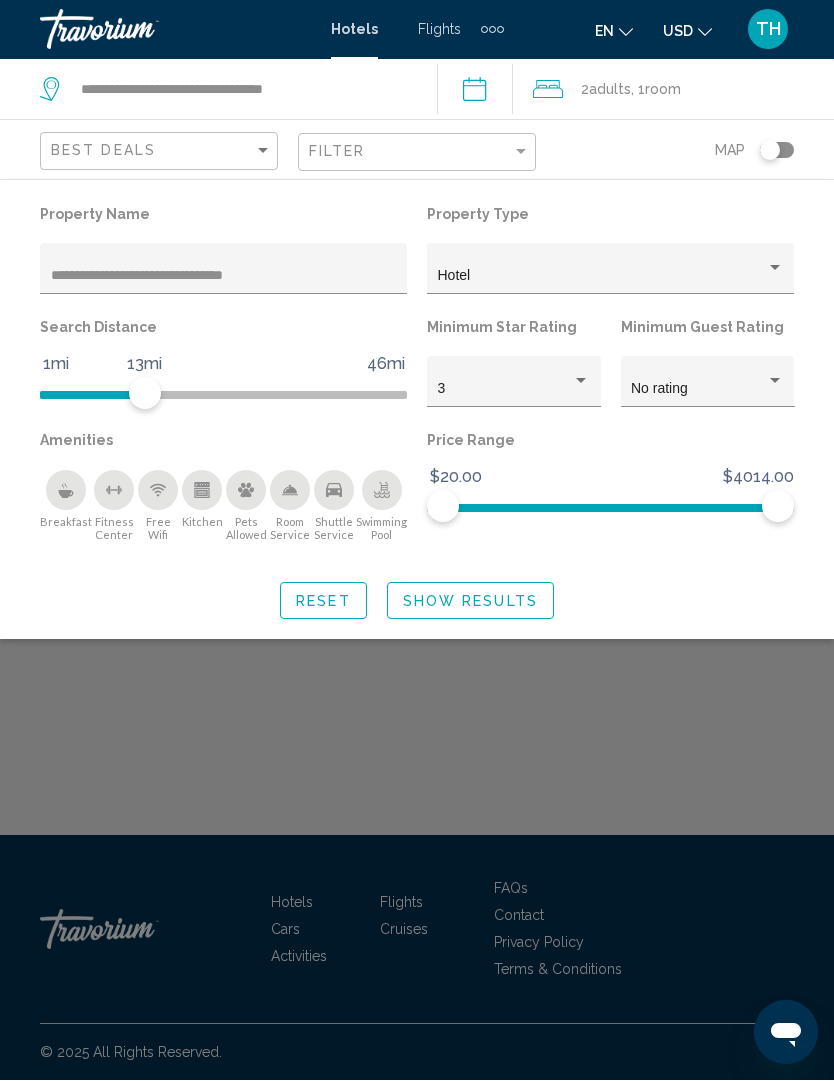 click on "Show Results" 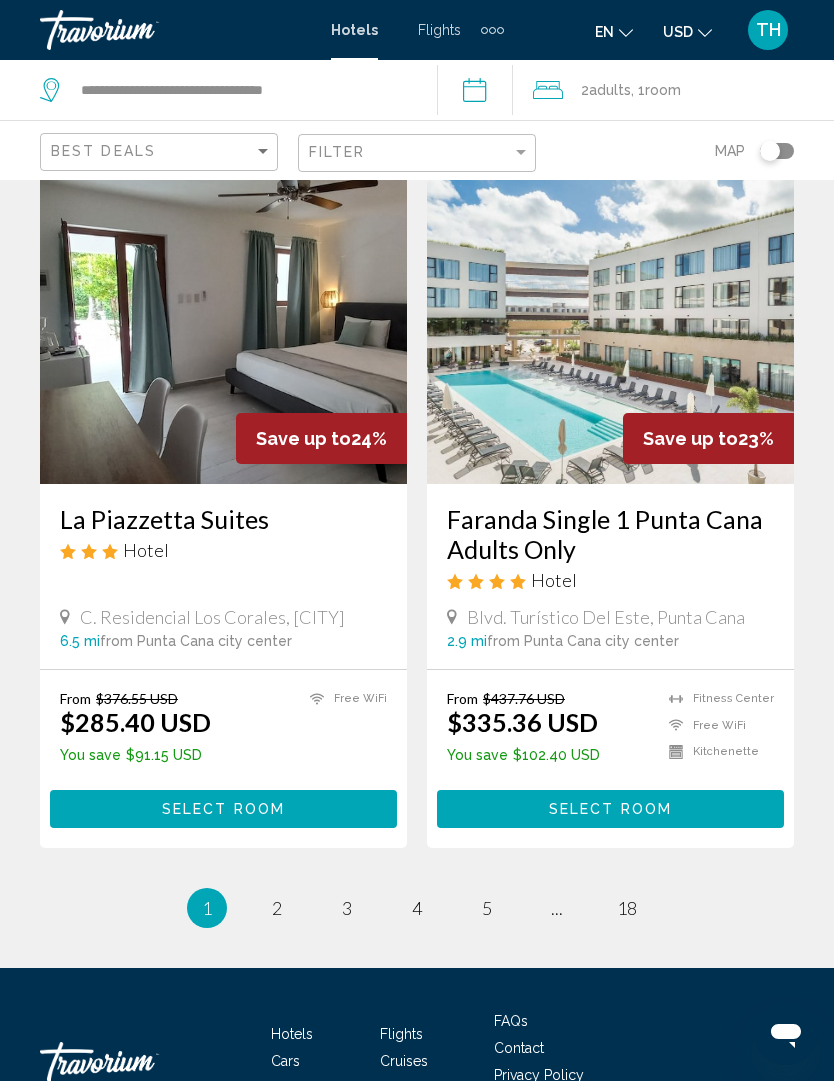 scroll, scrollTop: 3990, scrollLeft: 0, axis: vertical 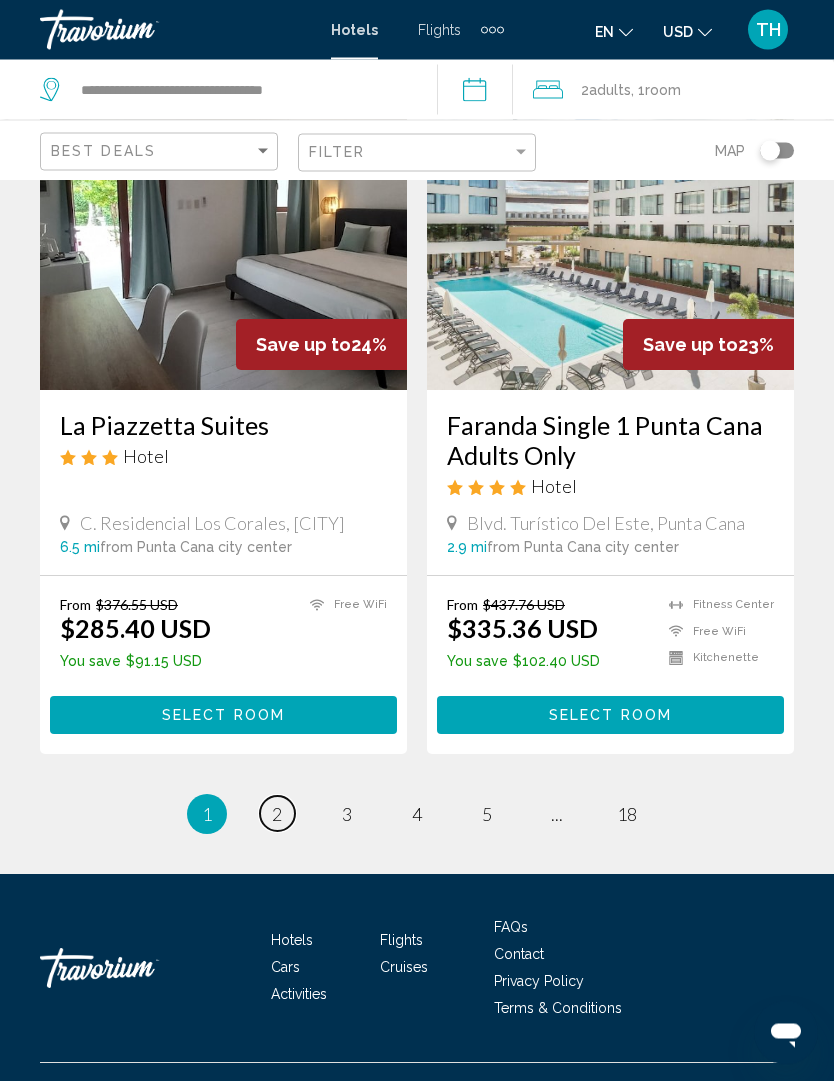 click on "2" at bounding box center (277, 815) 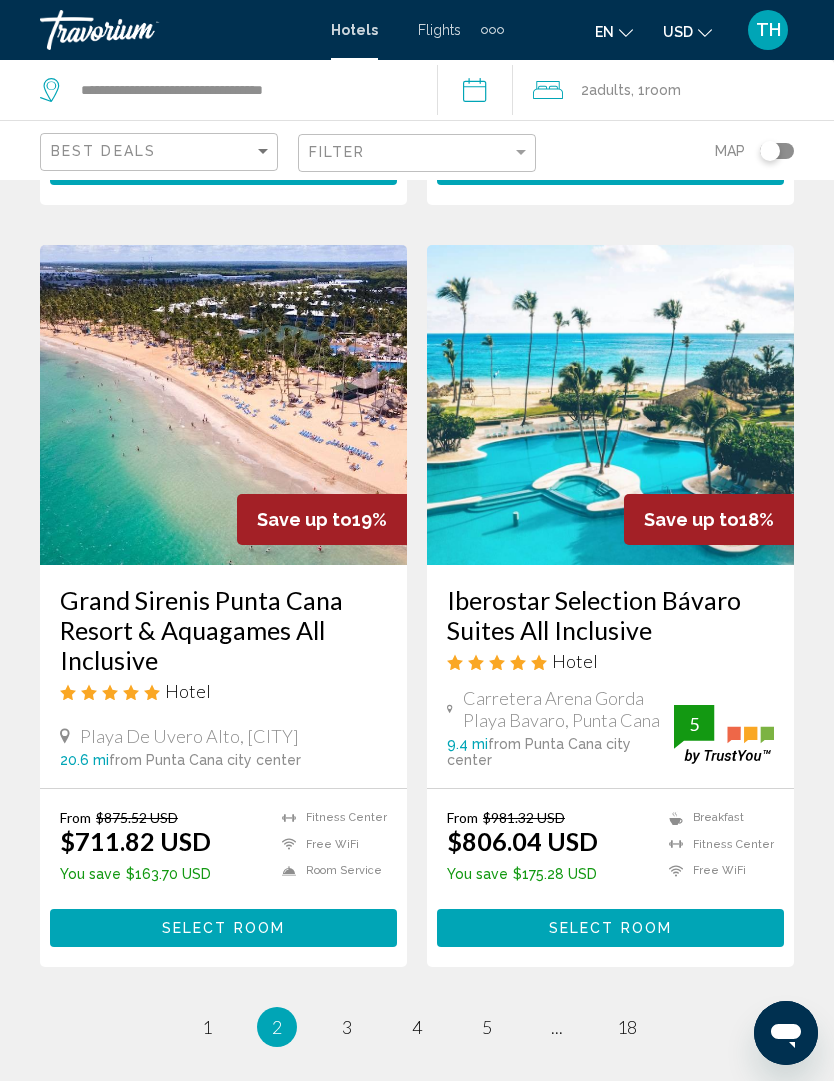 scroll, scrollTop: 3996, scrollLeft: 0, axis: vertical 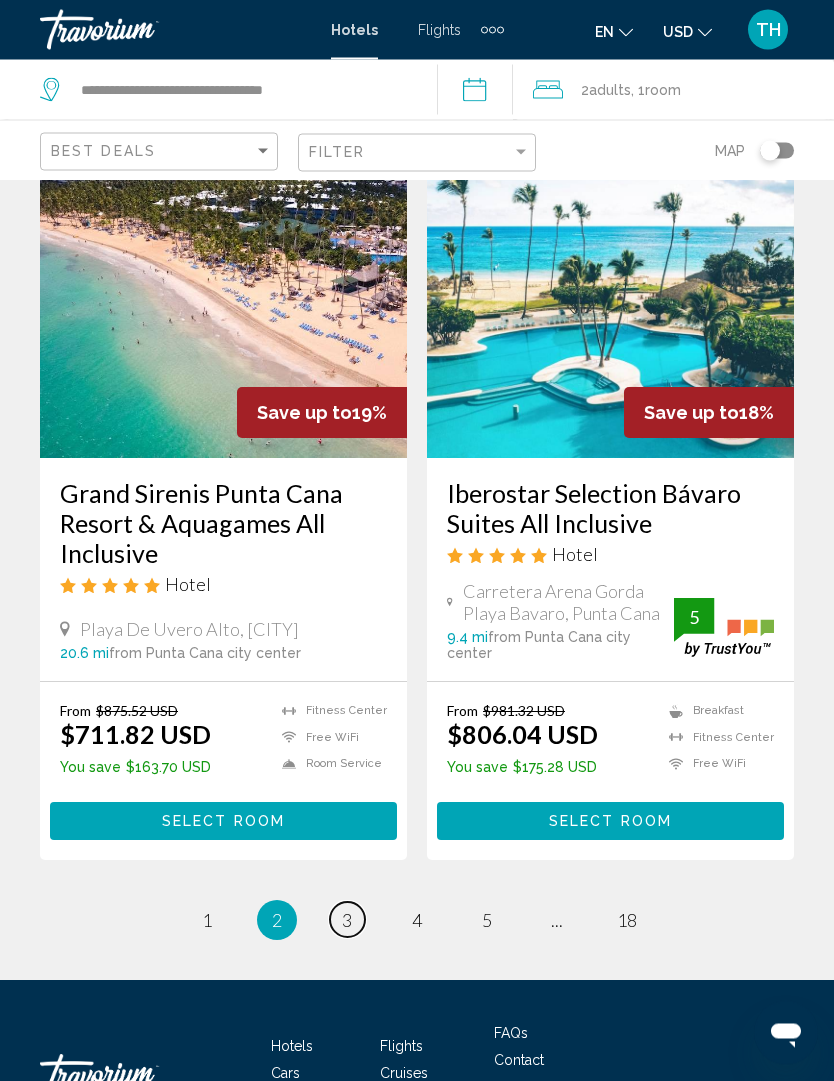 click on "page  3" at bounding box center [347, 920] 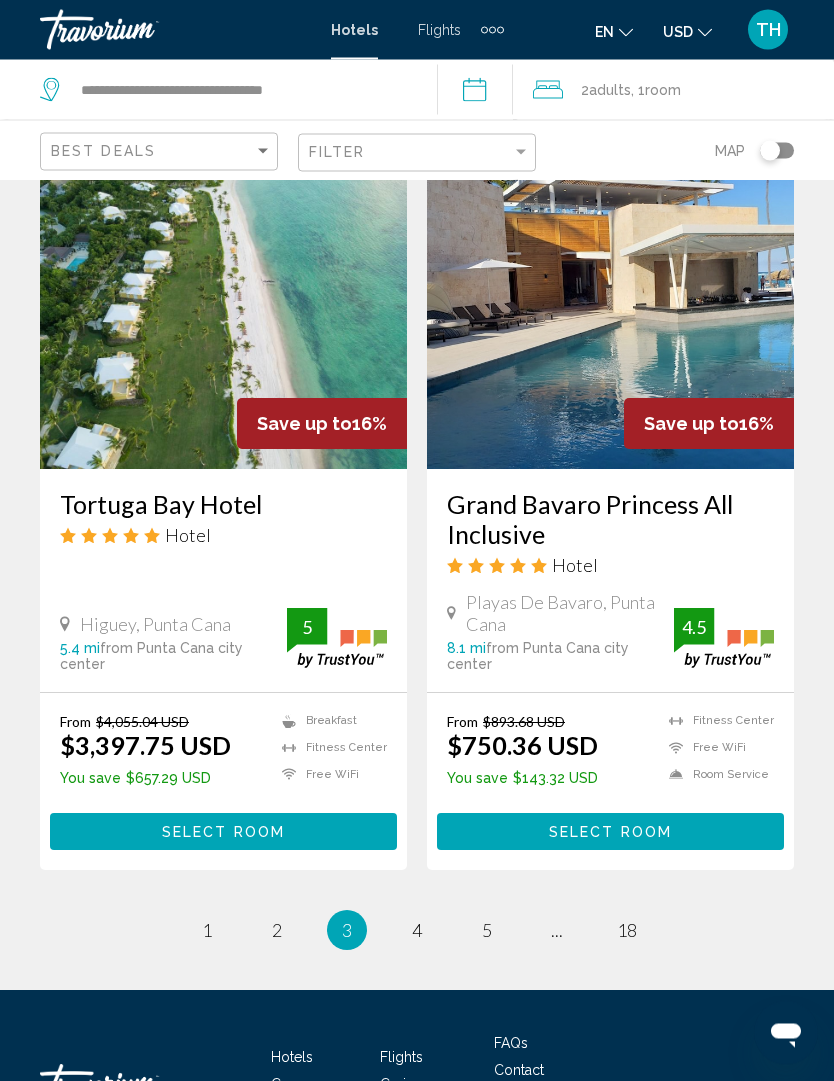 scroll, scrollTop: 3918, scrollLeft: 0, axis: vertical 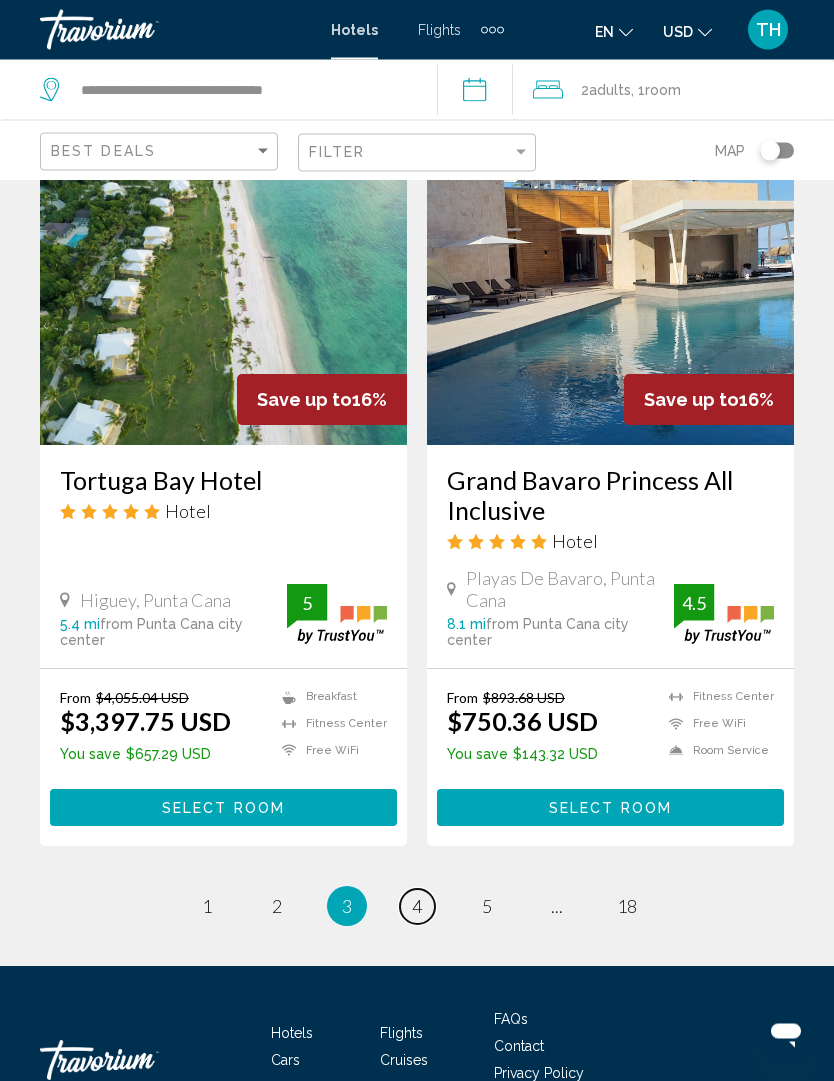 click on "page  4" at bounding box center [417, 907] 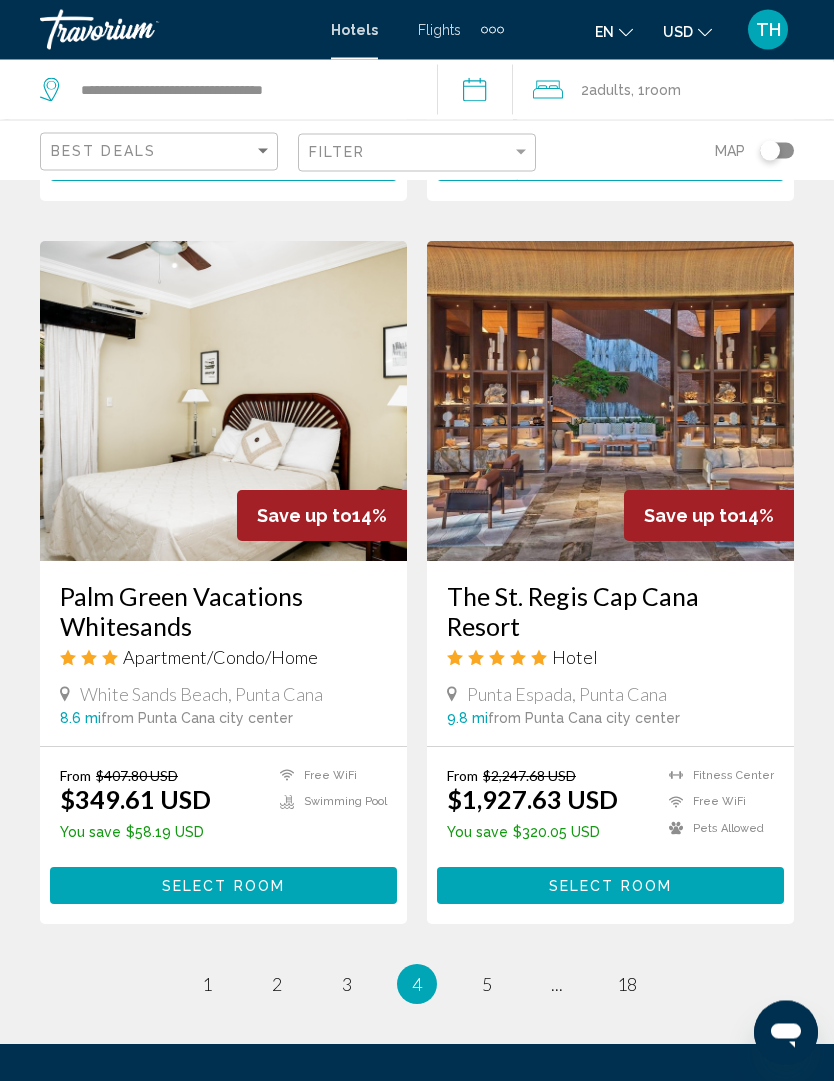 scroll, scrollTop: 4076, scrollLeft: 0, axis: vertical 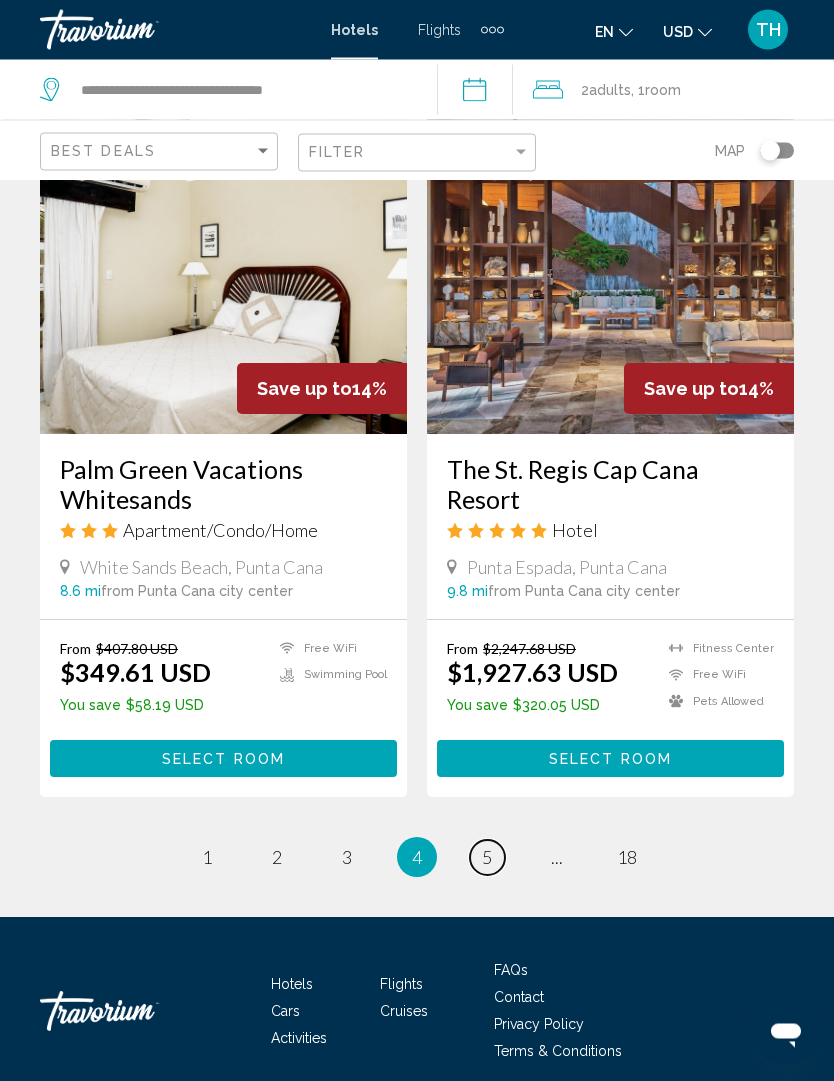 click on "5" at bounding box center [487, 858] 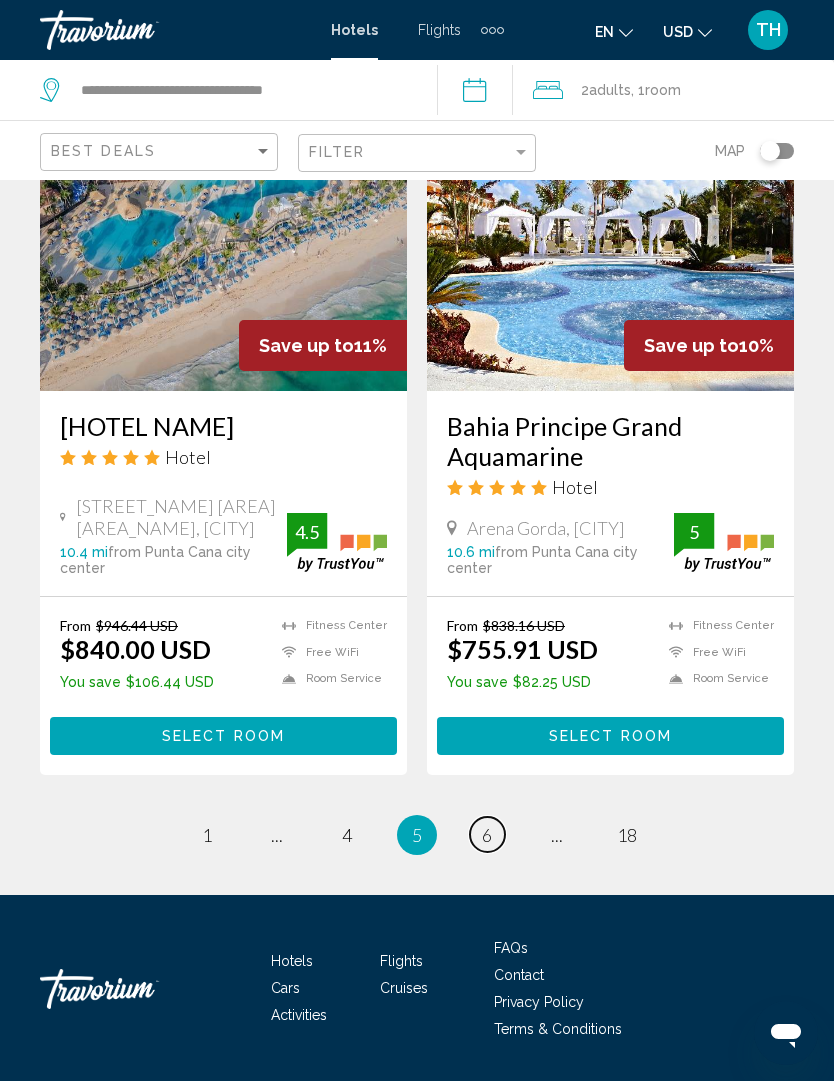 scroll, scrollTop: 3970, scrollLeft: 0, axis: vertical 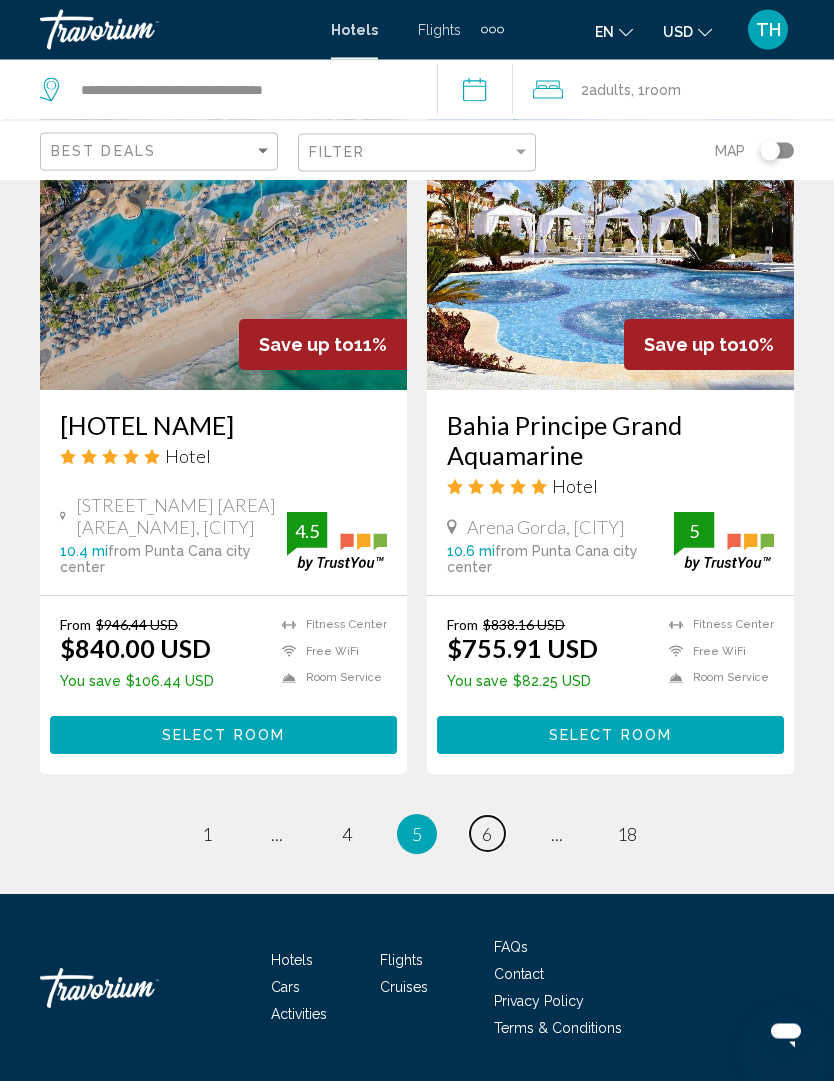 click on "6" at bounding box center [487, 835] 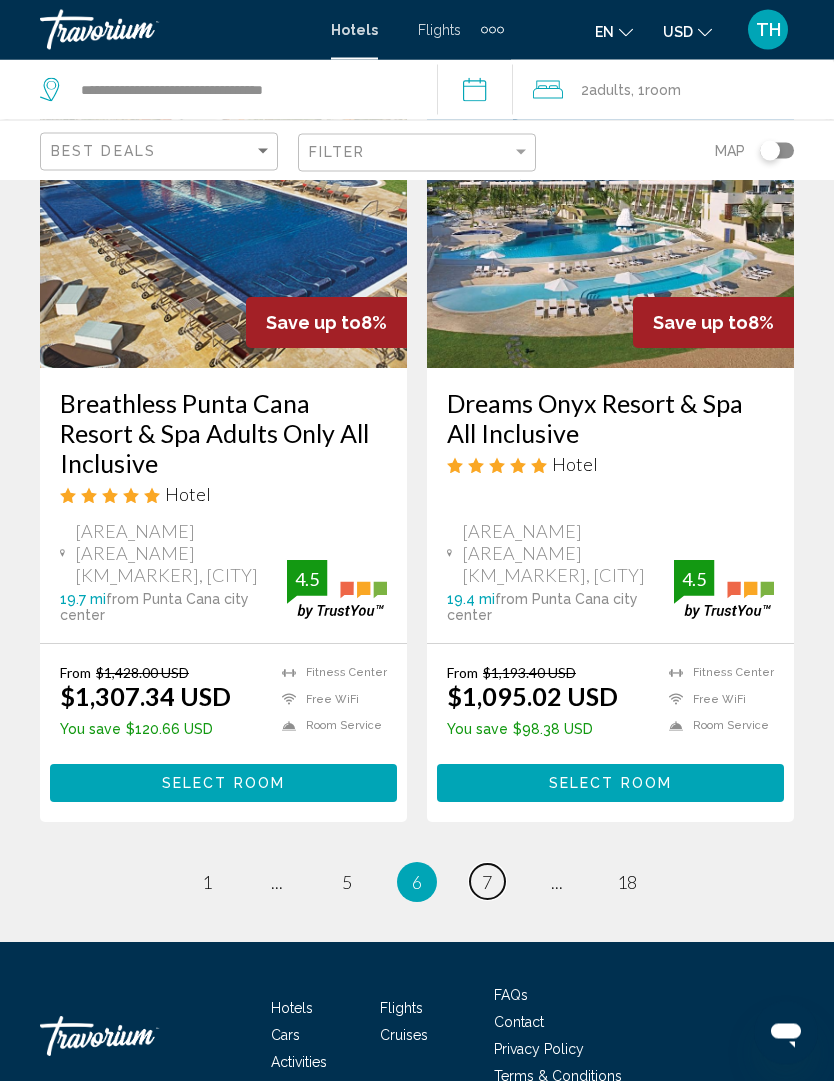 scroll, scrollTop: 3998, scrollLeft: 0, axis: vertical 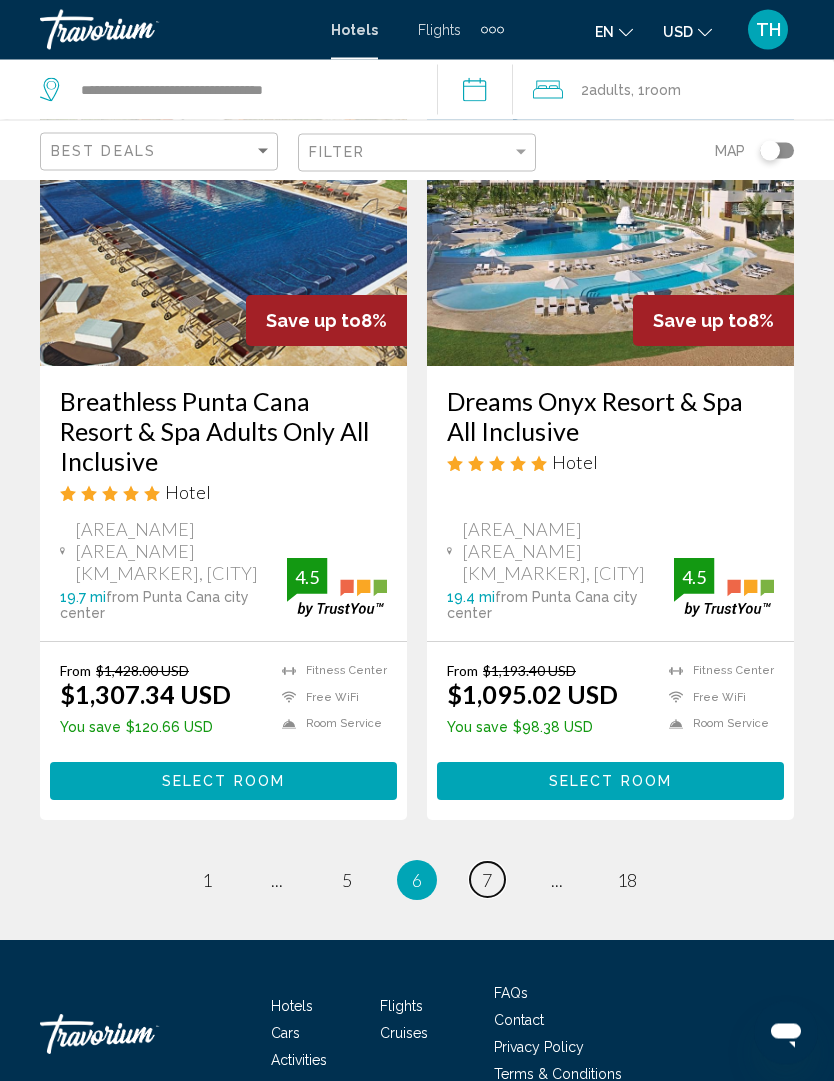 click on "7" at bounding box center (487, 881) 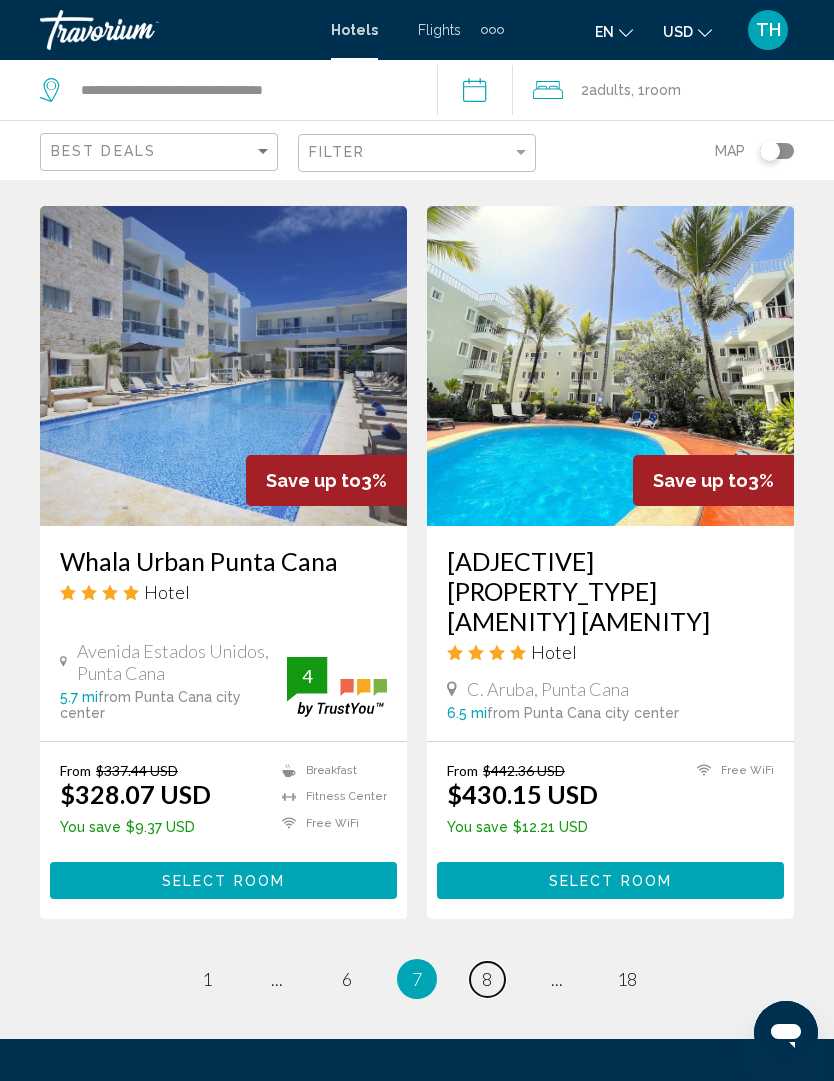 scroll, scrollTop: 3910, scrollLeft: 0, axis: vertical 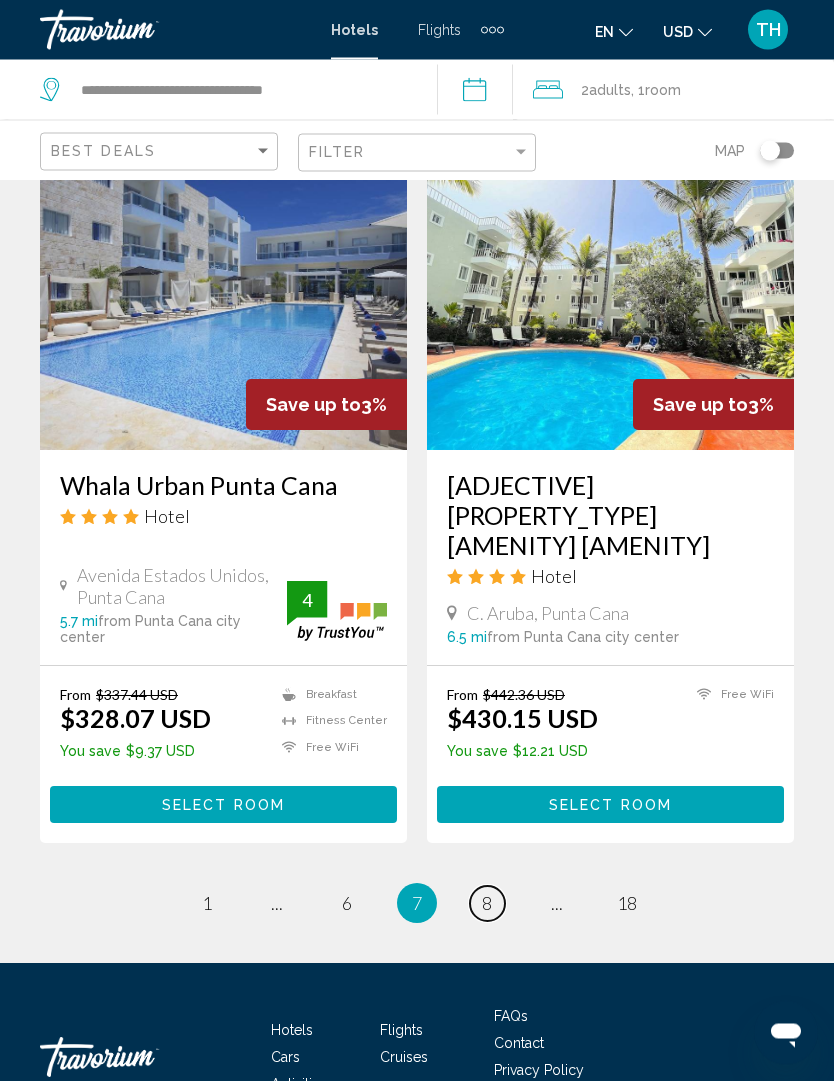 click on "8" at bounding box center [487, 904] 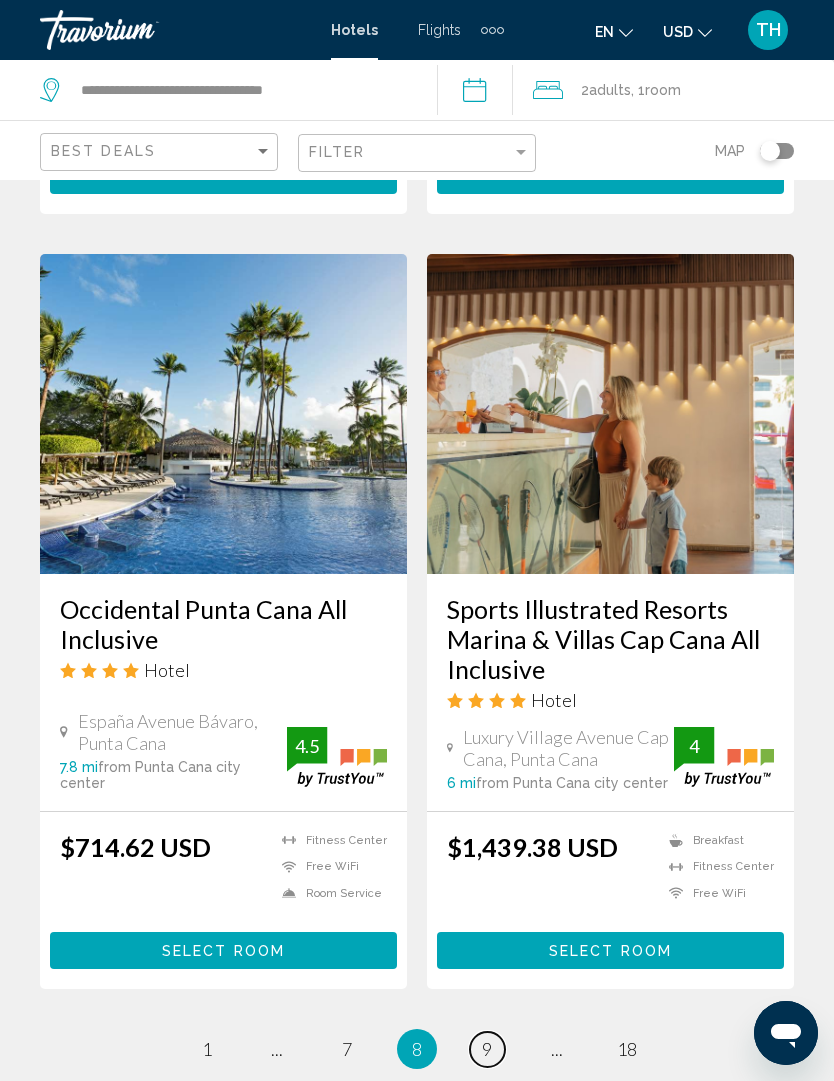 scroll, scrollTop: 3848, scrollLeft: 0, axis: vertical 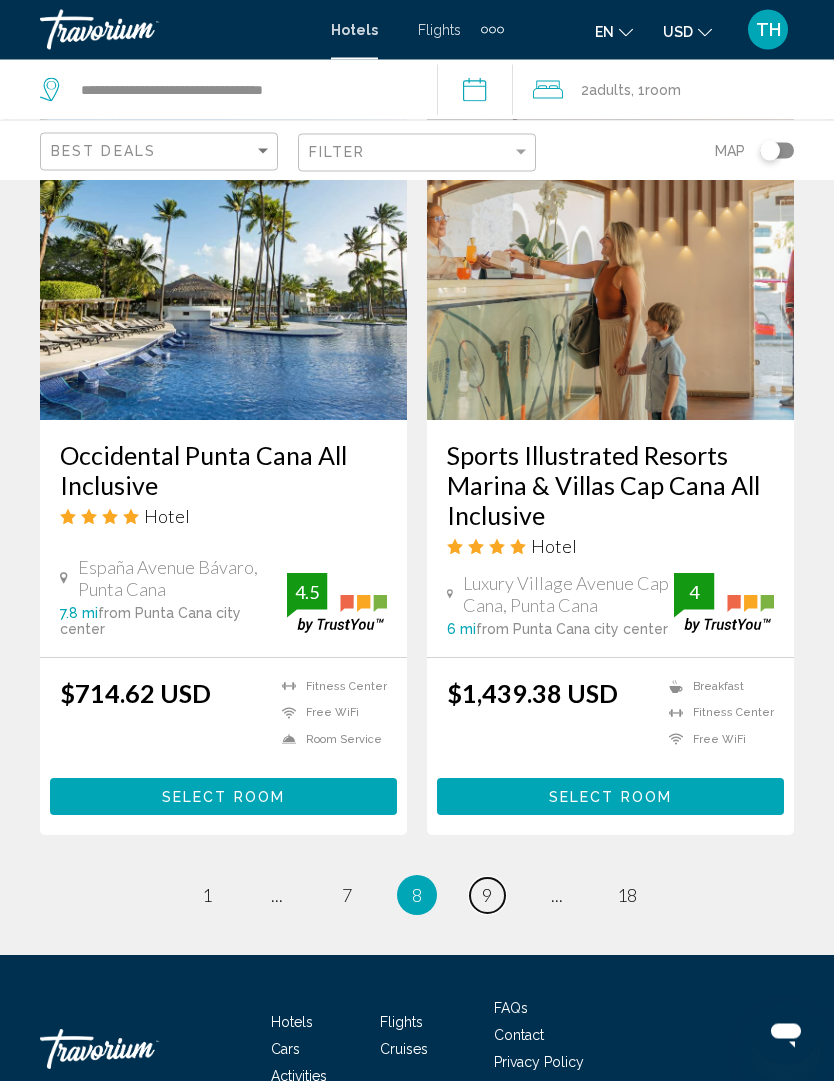 click on "page  9" at bounding box center [487, 896] 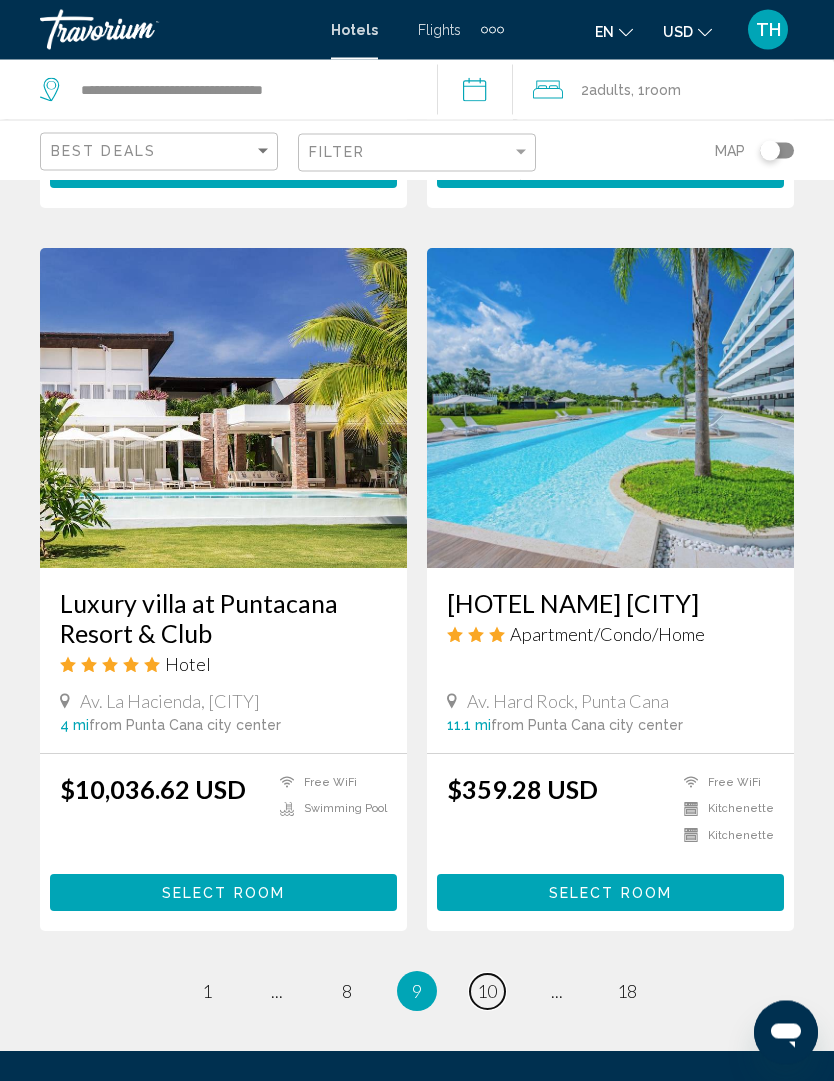 scroll, scrollTop: 3603, scrollLeft: 0, axis: vertical 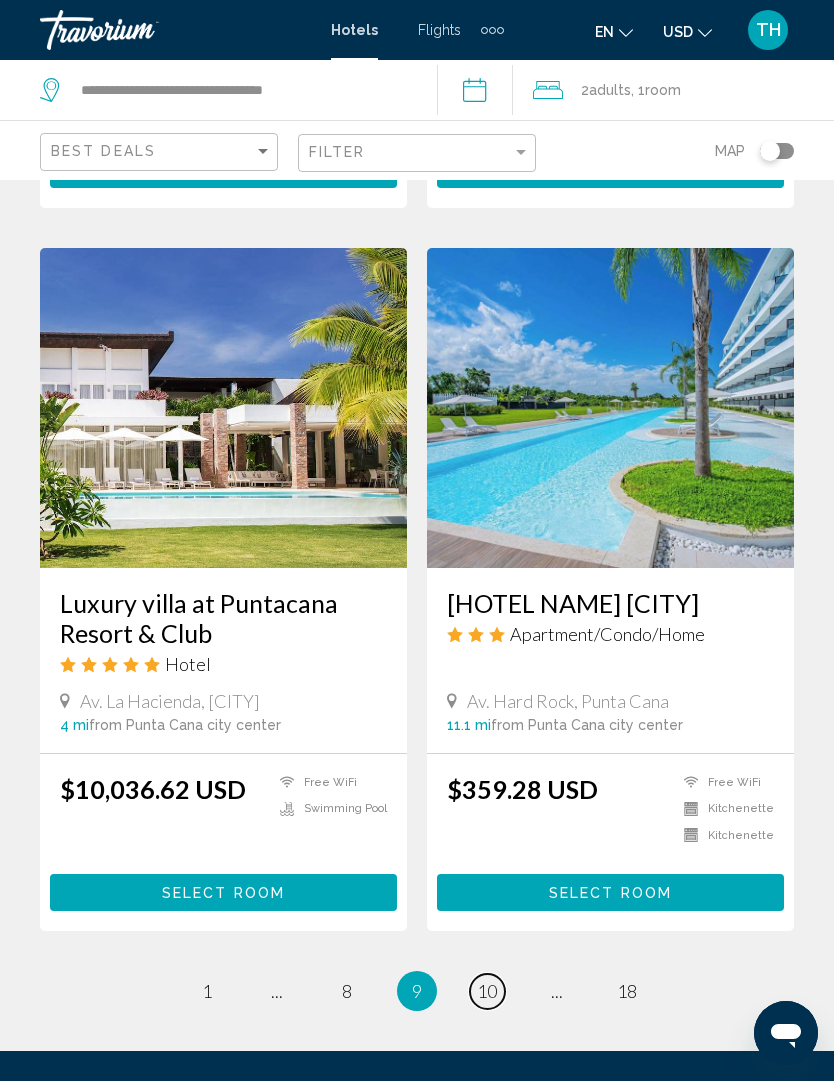 click on "10" at bounding box center [487, 991] 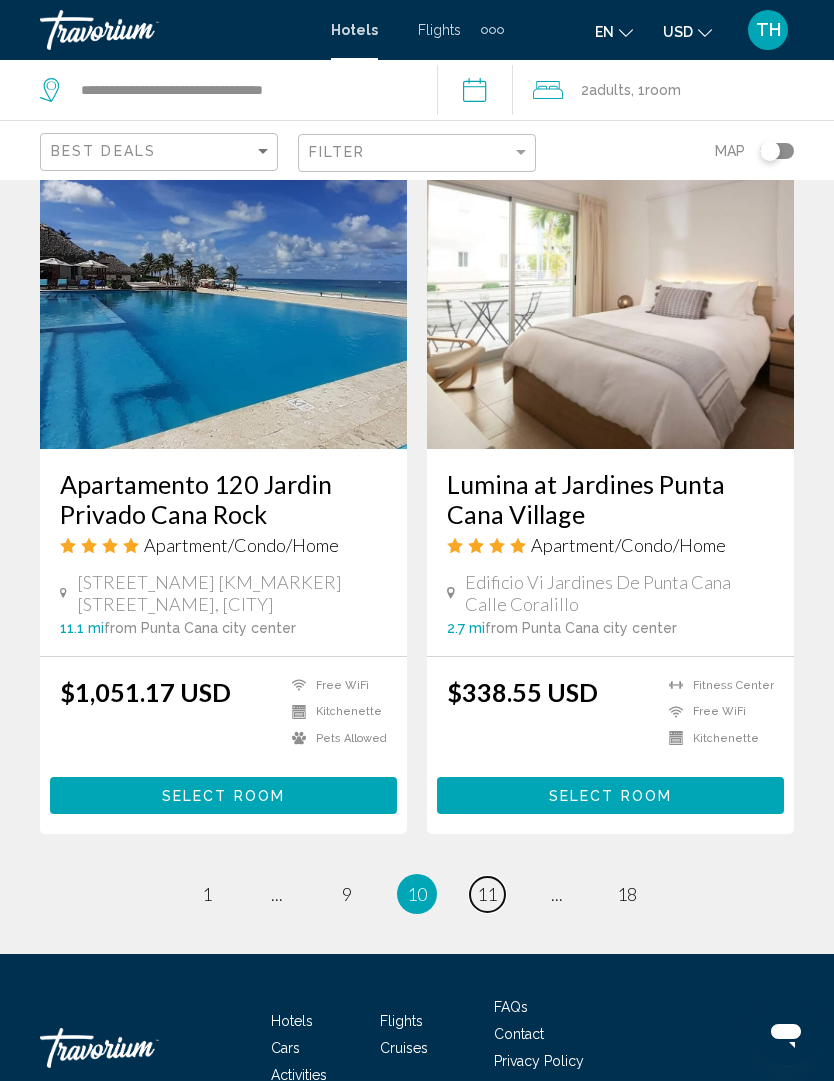 scroll, scrollTop: 3842, scrollLeft: 0, axis: vertical 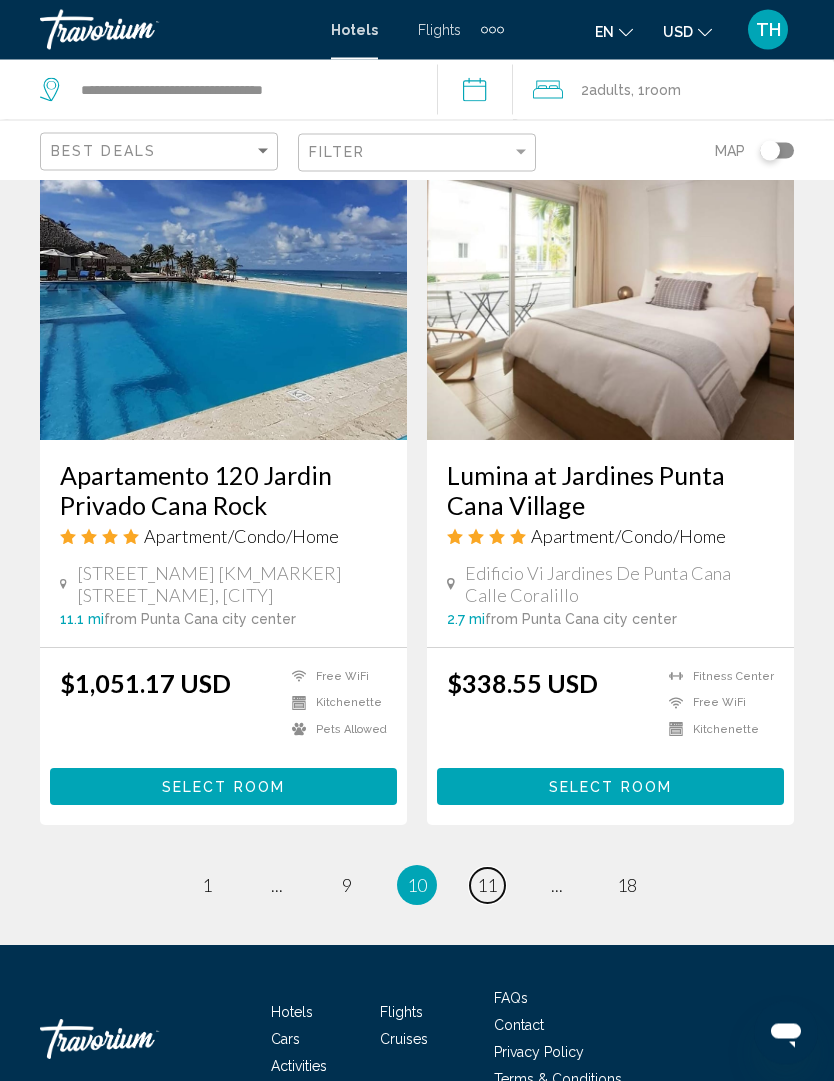 click on "11" at bounding box center [487, 886] 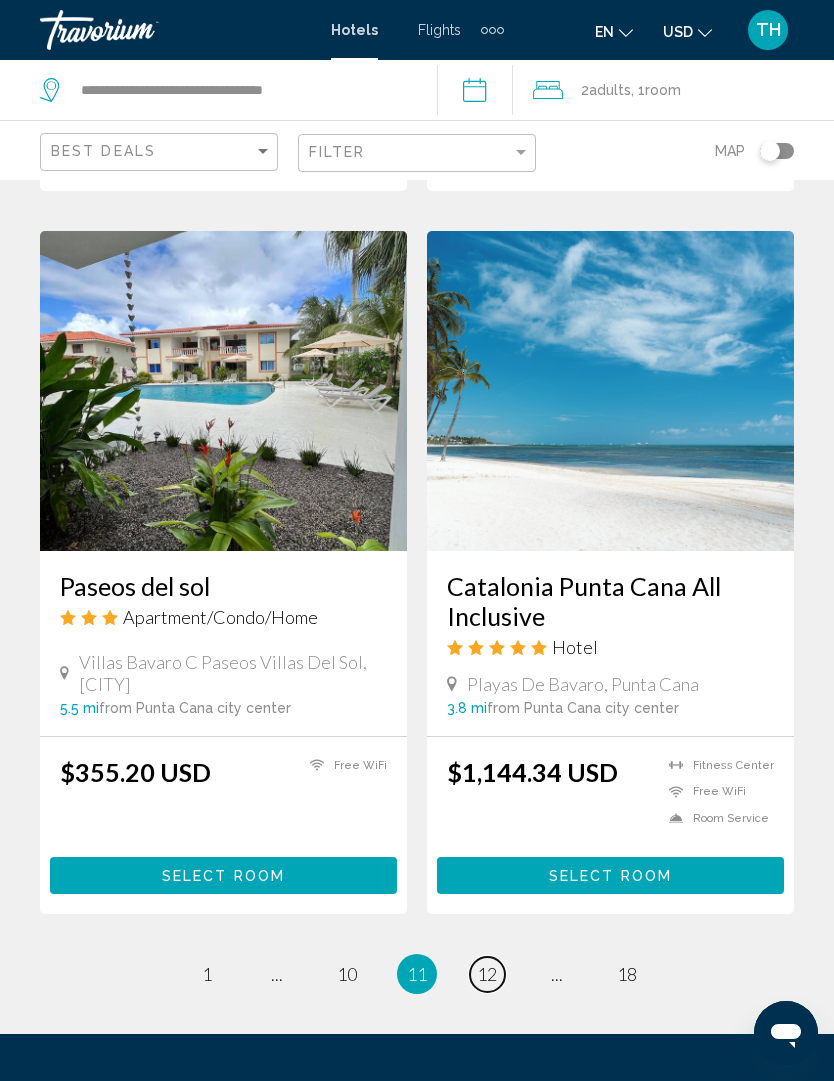 scroll, scrollTop: 3812, scrollLeft: 0, axis: vertical 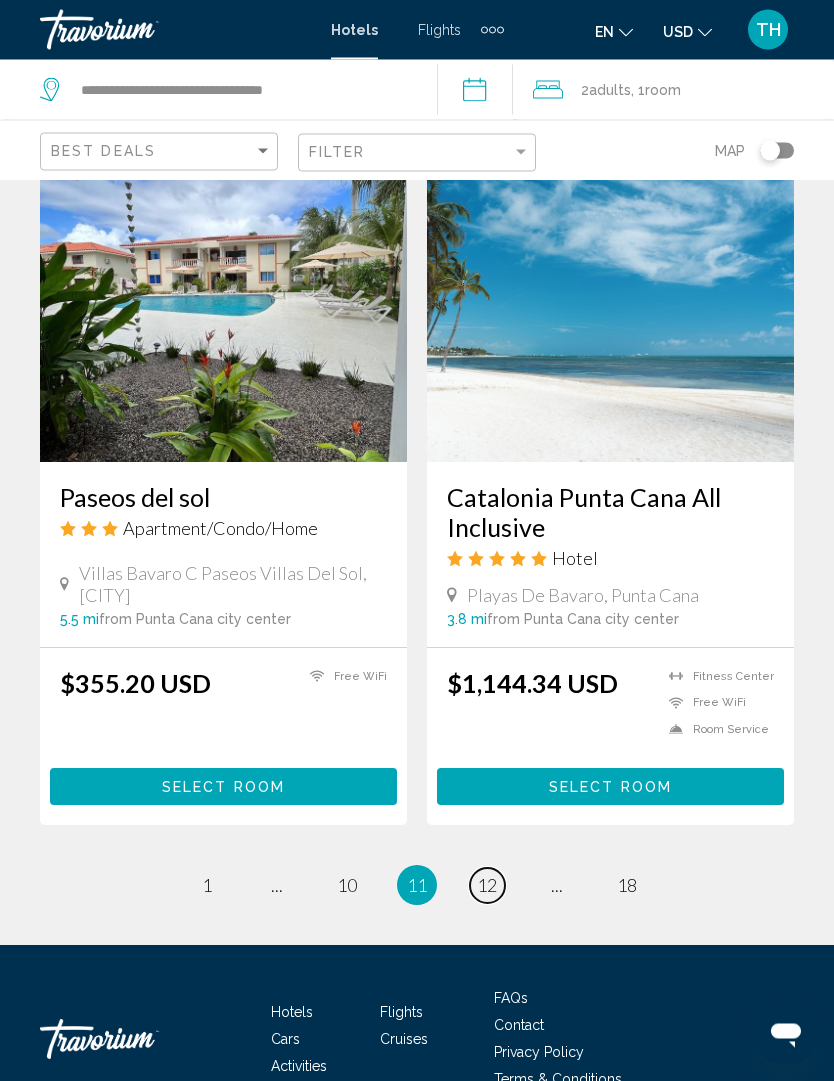 click on "page  12" at bounding box center (487, 886) 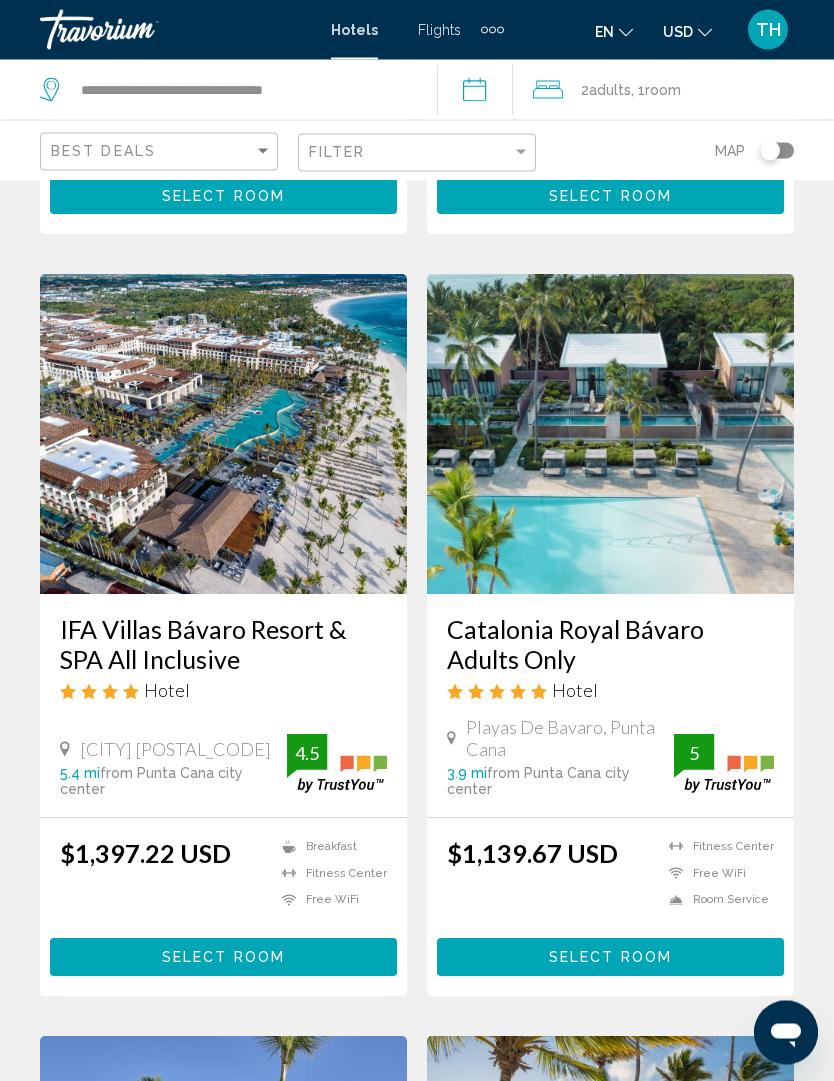 scroll, scrollTop: 0, scrollLeft: 0, axis: both 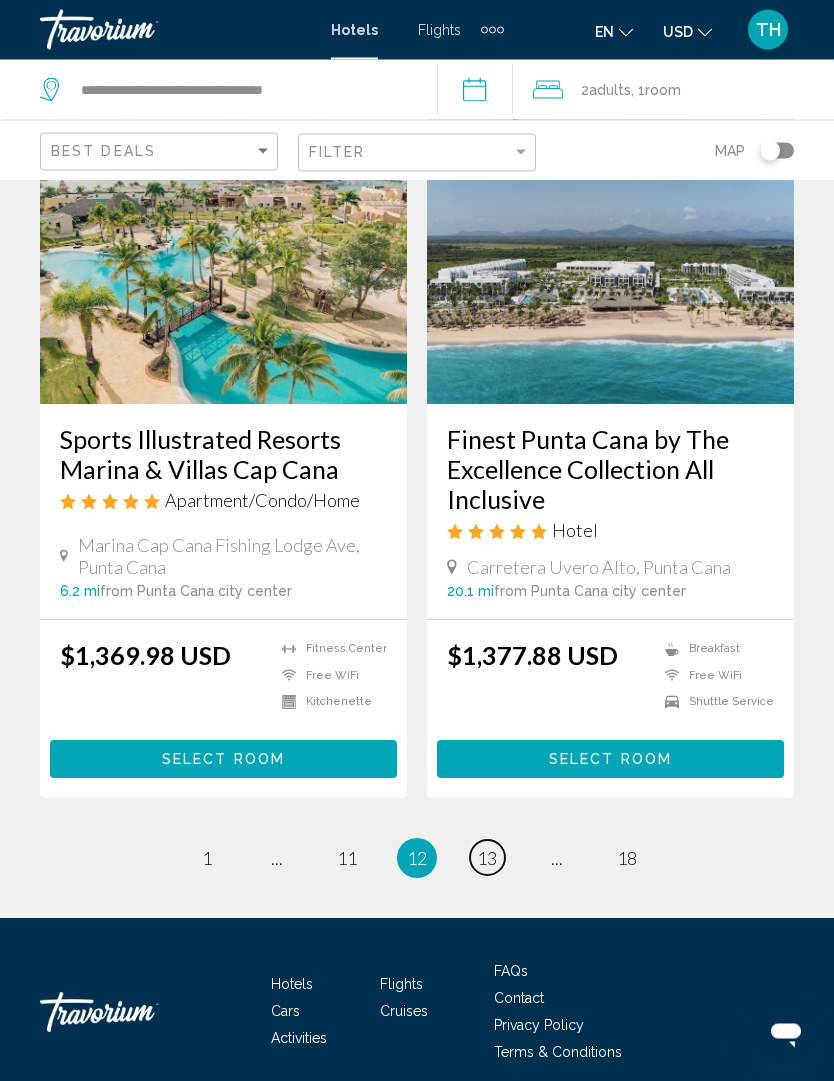 click on "13" at bounding box center [487, 859] 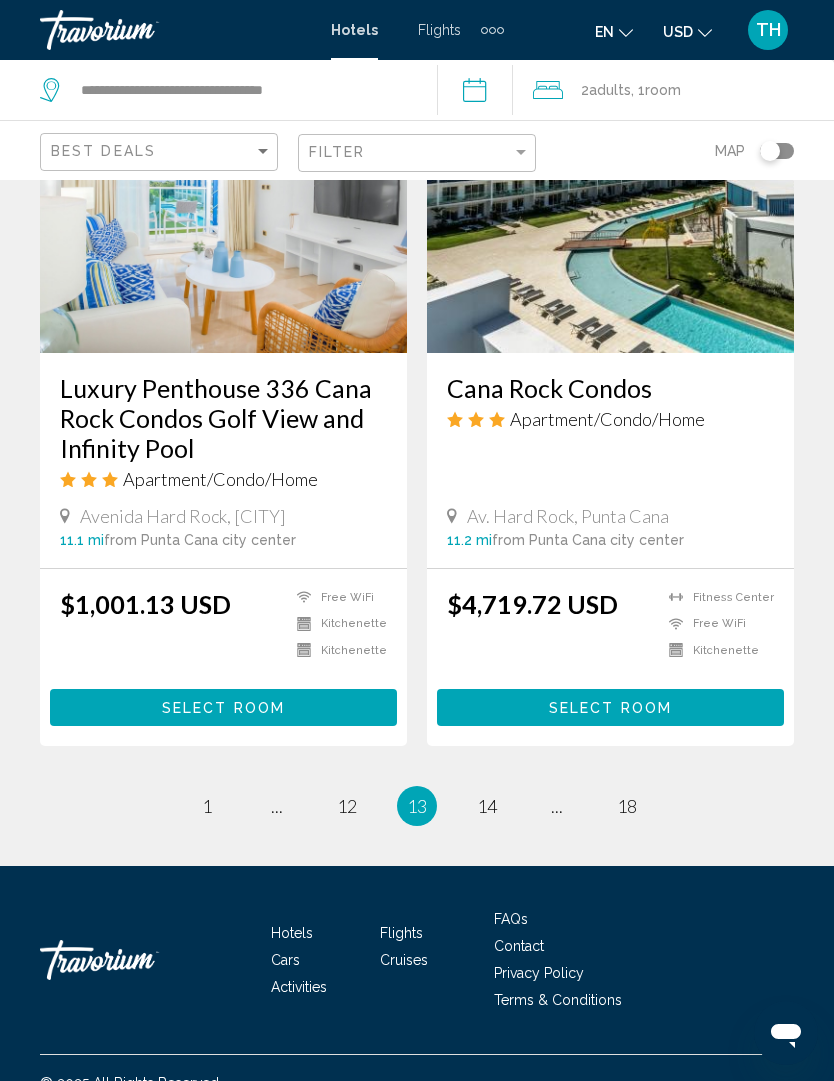 click on "Fitness Center" at bounding box center [716, 597] 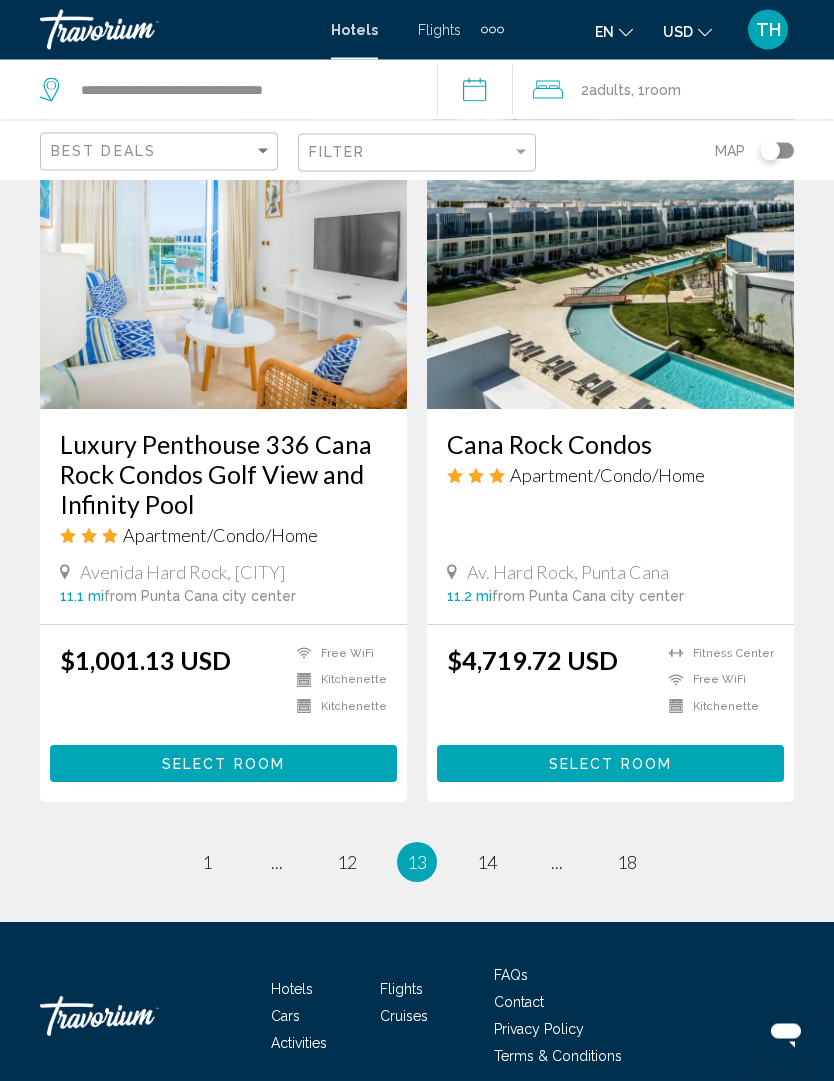 scroll, scrollTop: 3891, scrollLeft: 0, axis: vertical 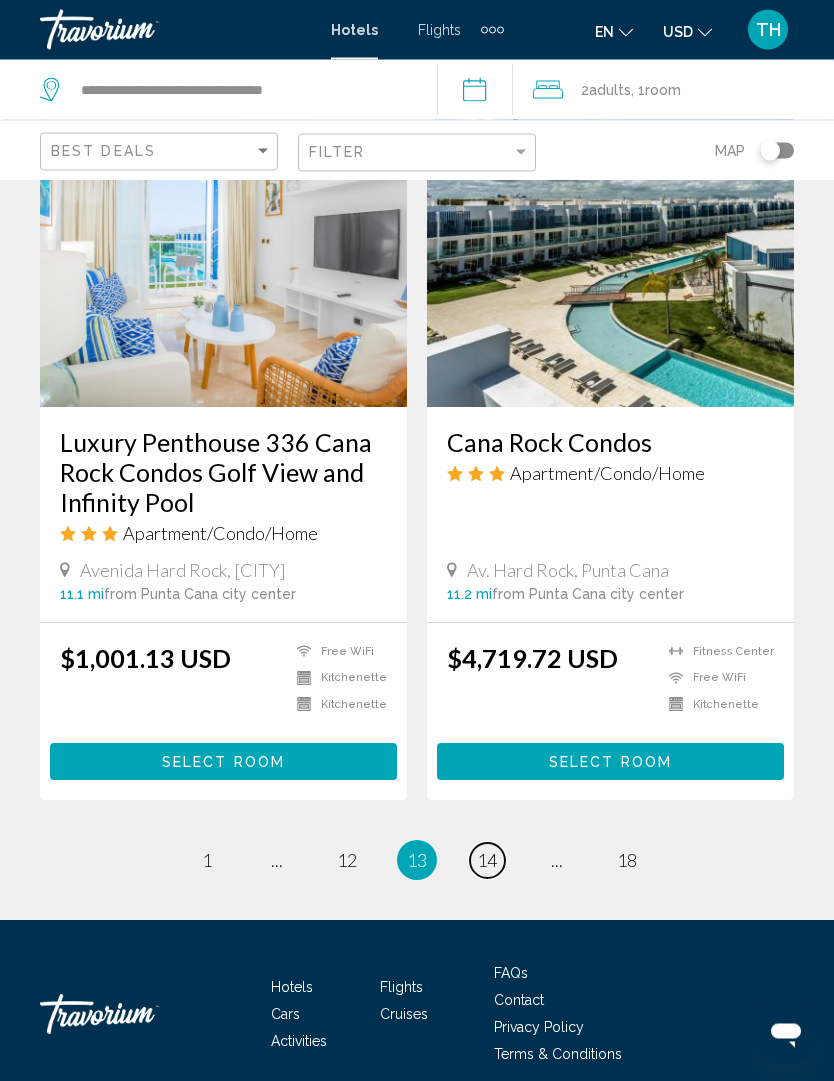 click on "14" at bounding box center (487, 861) 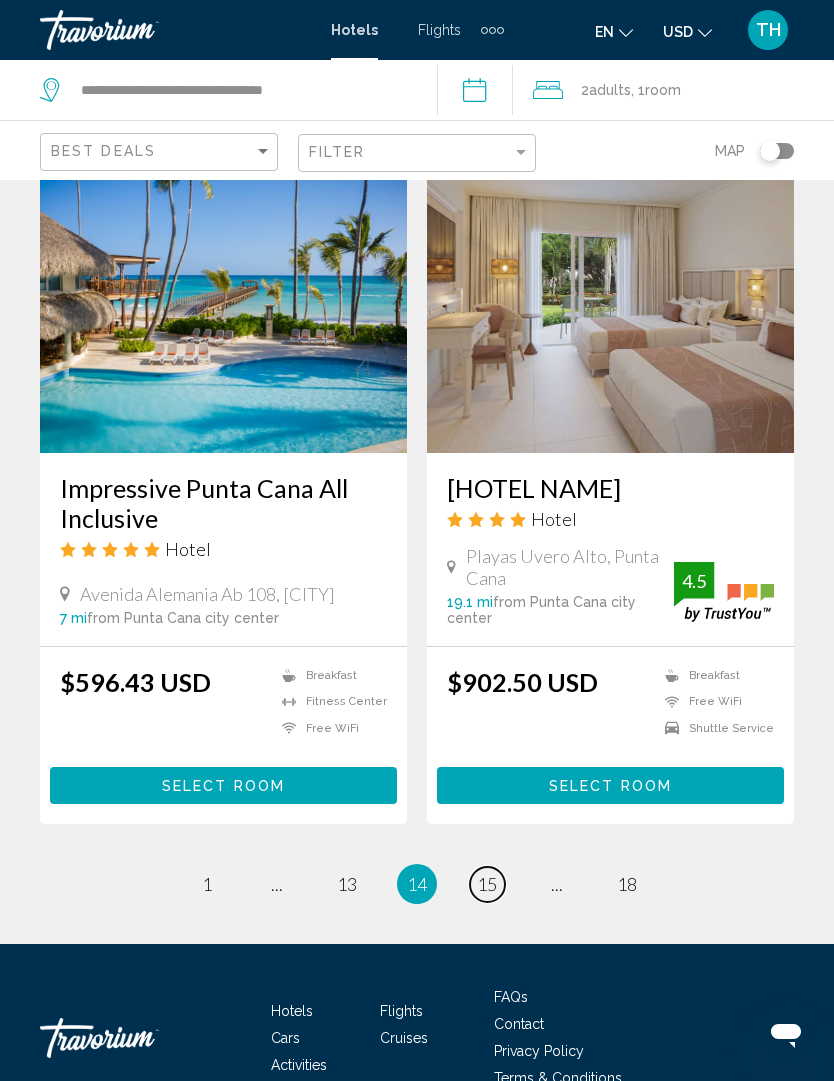 scroll, scrollTop: 3828, scrollLeft: 0, axis: vertical 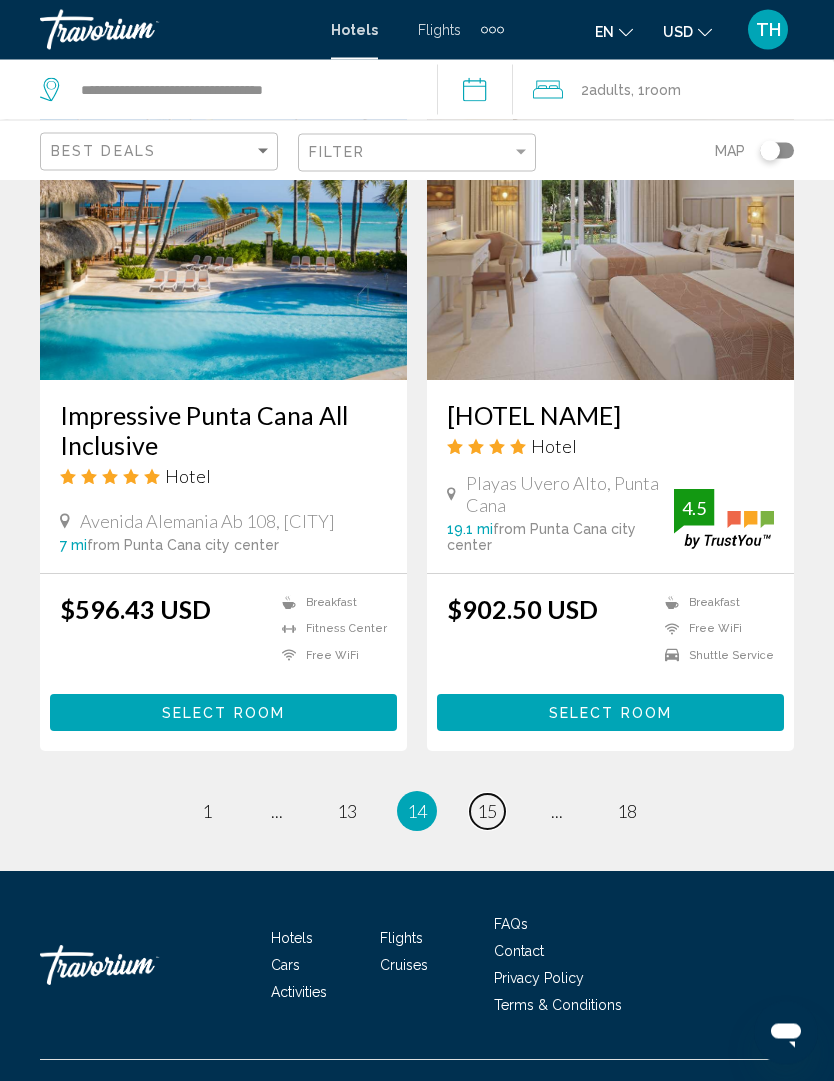 click on "15" at bounding box center [487, 812] 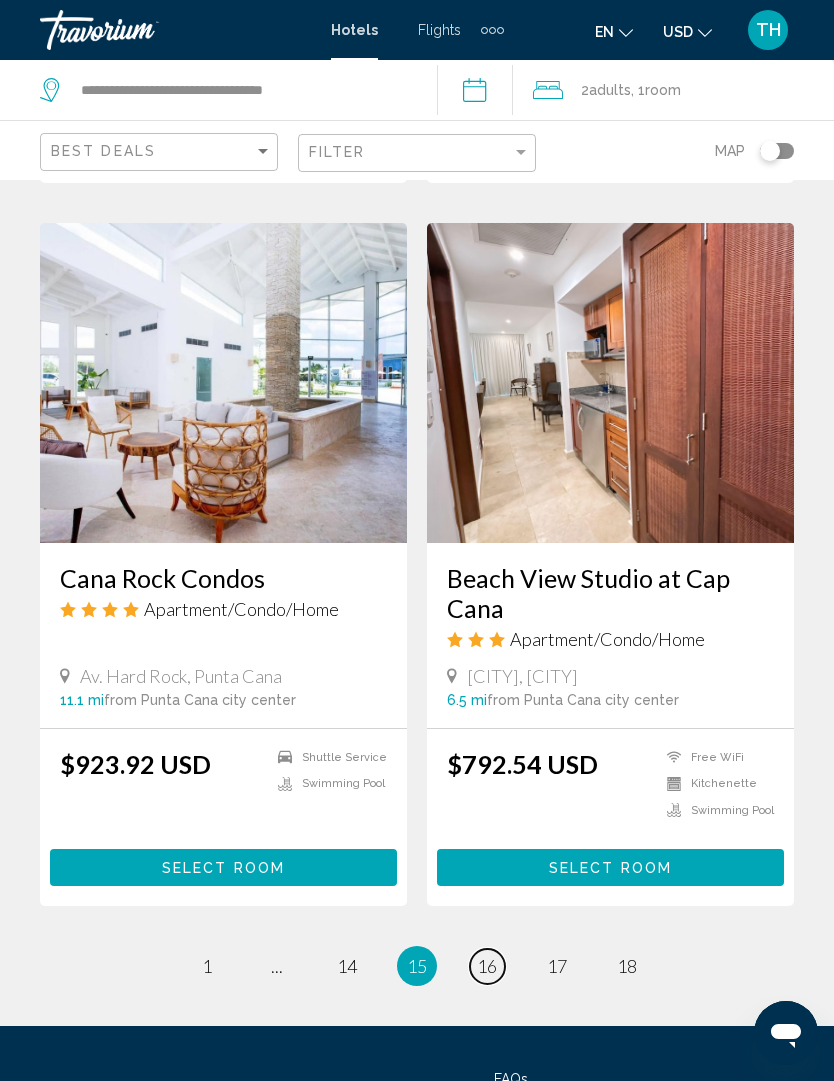 scroll, scrollTop: 3880, scrollLeft: 0, axis: vertical 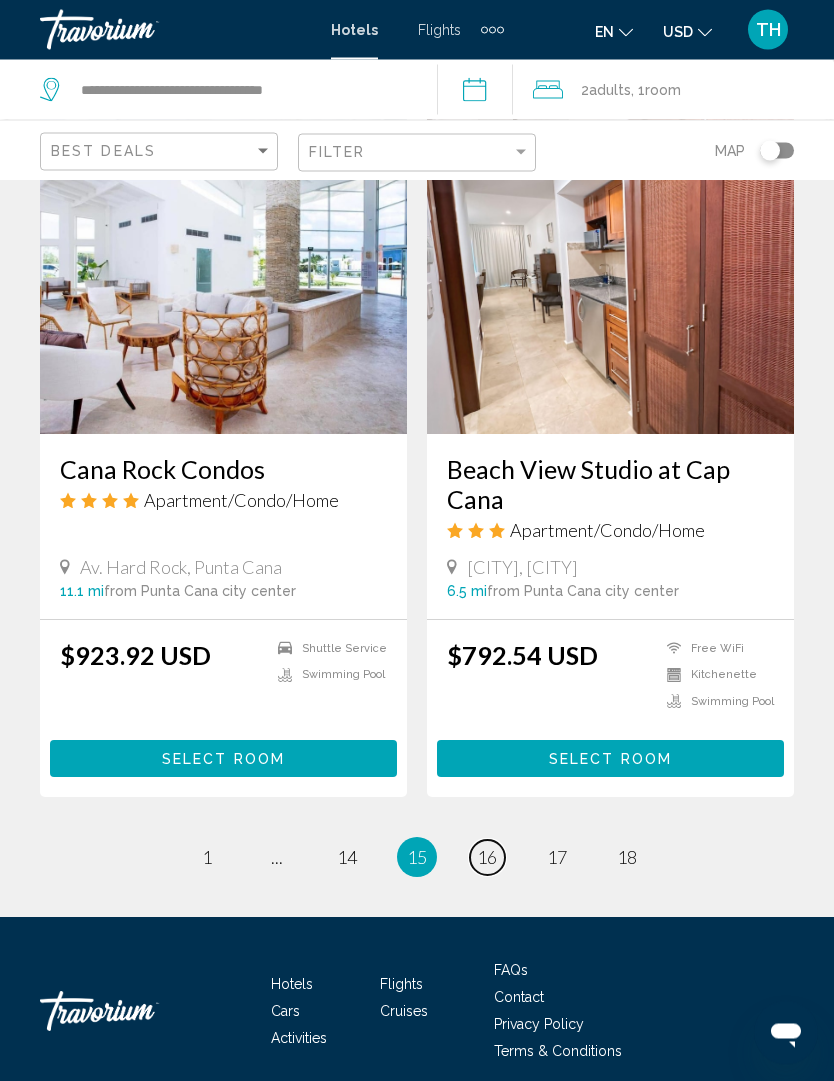 click on "16" at bounding box center [487, 858] 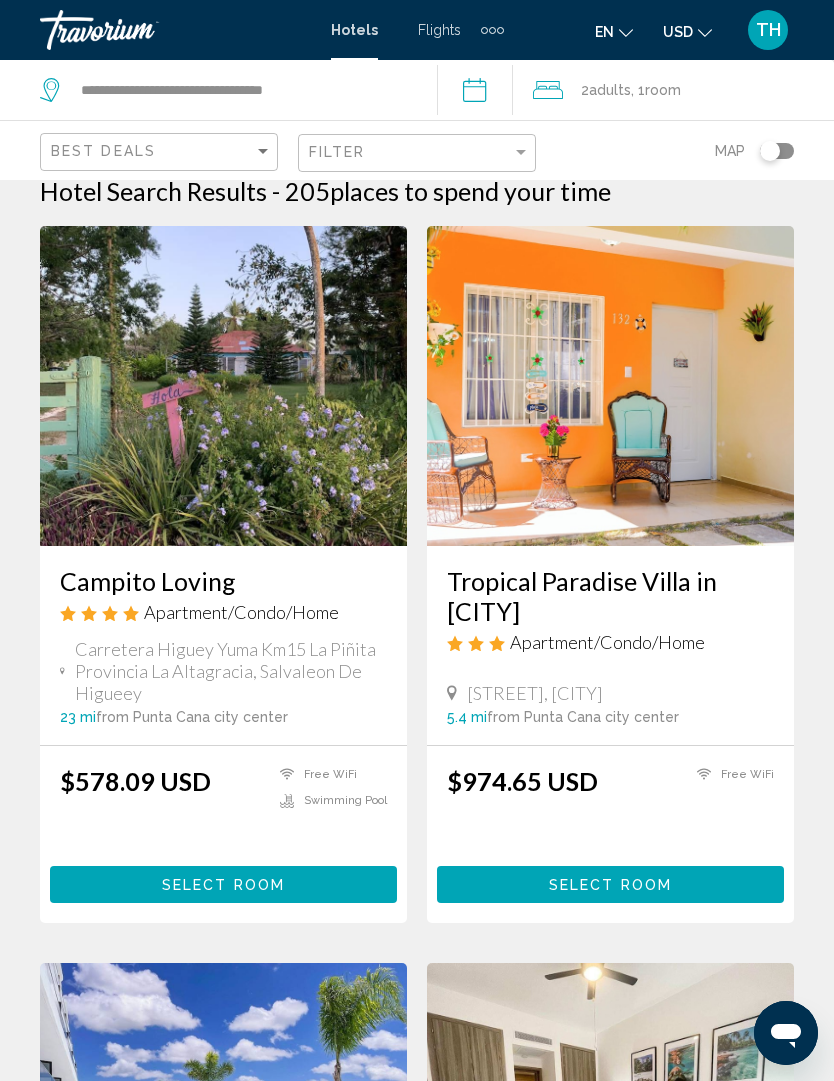 scroll, scrollTop: 0, scrollLeft: 0, axis: both 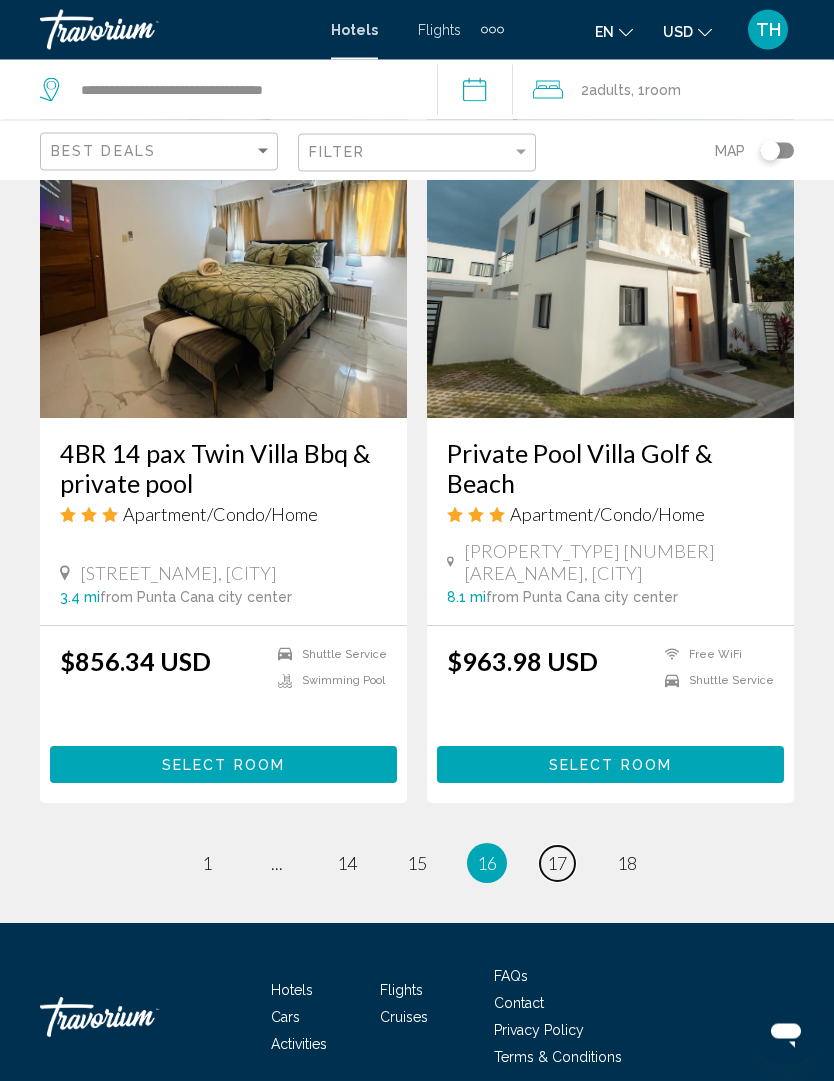click on "17" at bounding box center (557, 864) 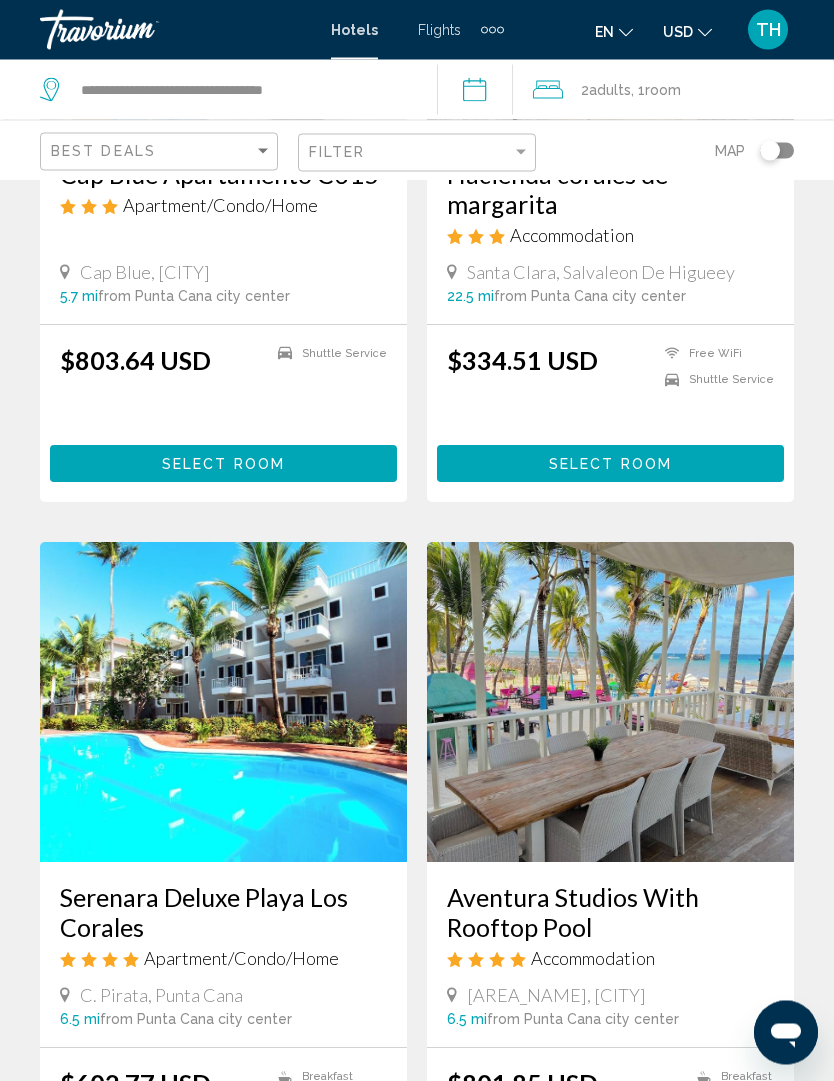 scroll, scrollTop: 431, scrollLeft: 0, axis: vertical 